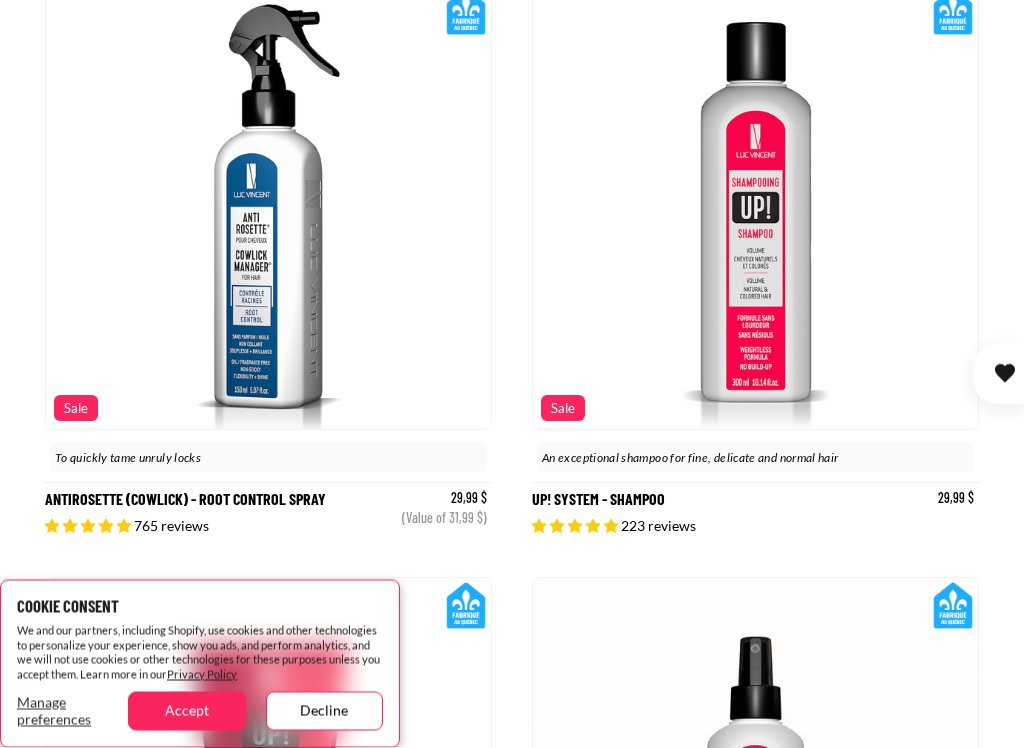 scroll, scrollTop: 1557, scrollLeft: 0, axis: vertical 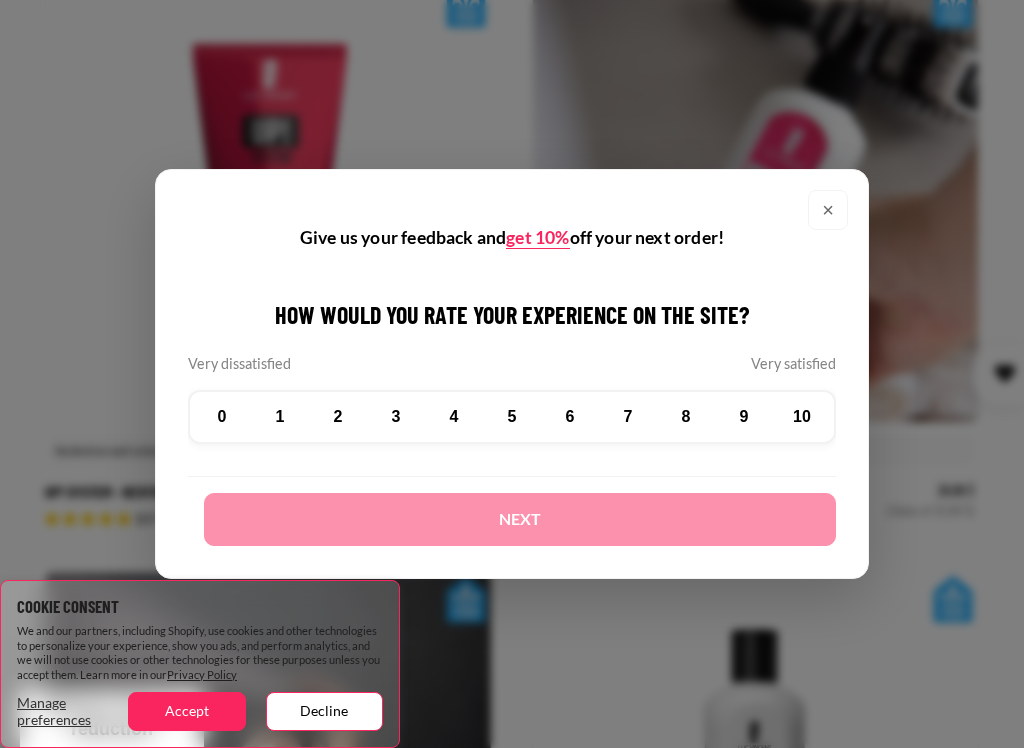 click on "×" at bounding box center [828, 210] 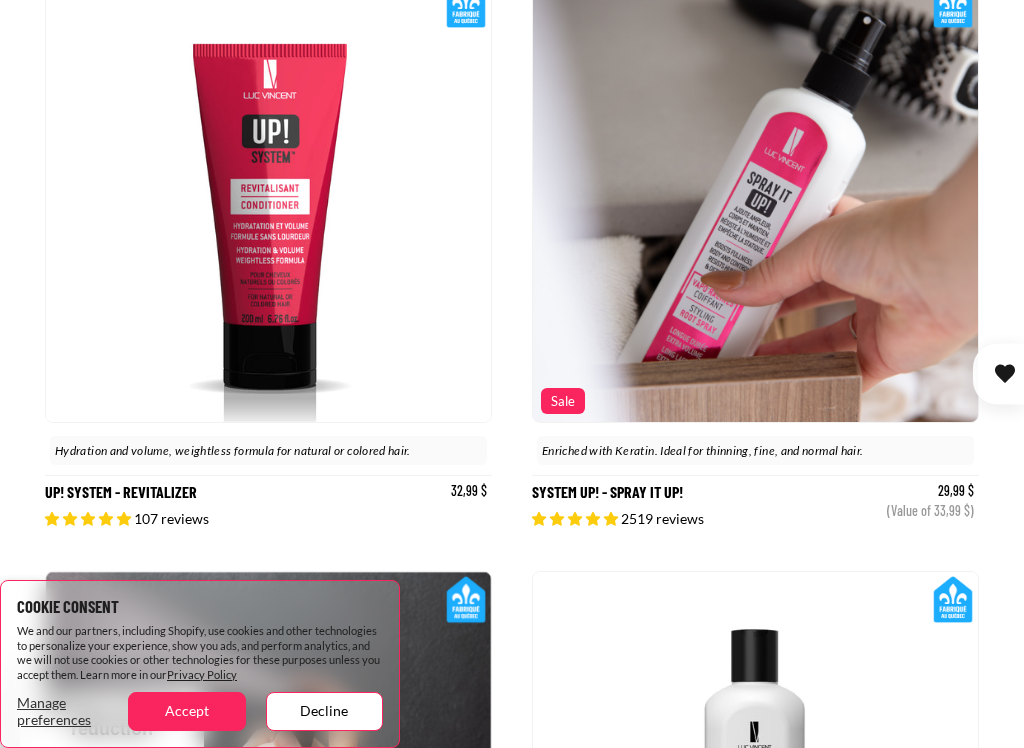 scroll, scrollTop: 2086, scrollLeft: 0, axis: vertical 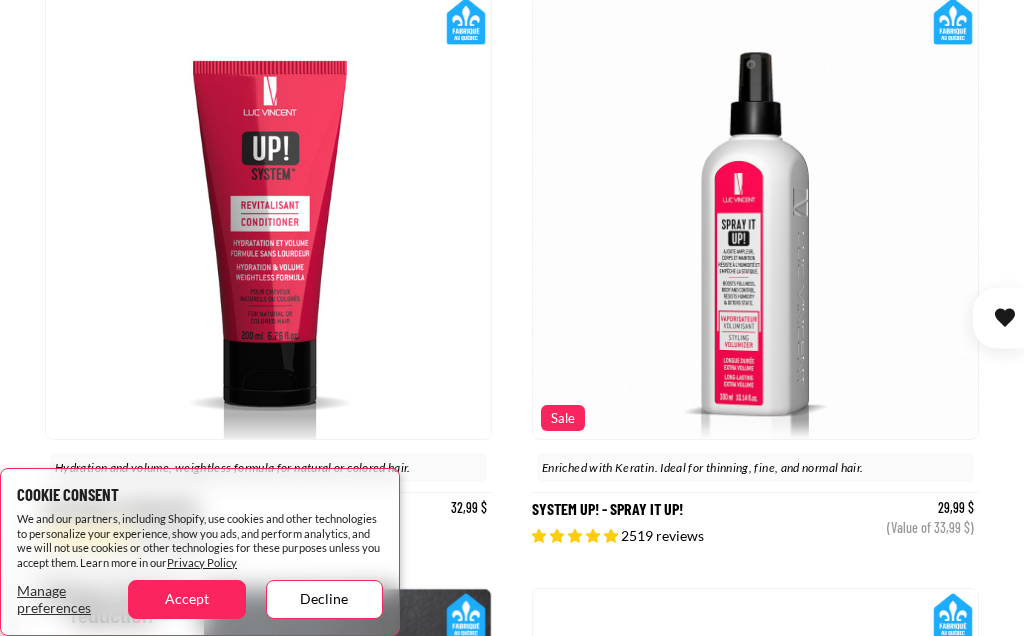click on "Accept" at bounding box center [186, 599] 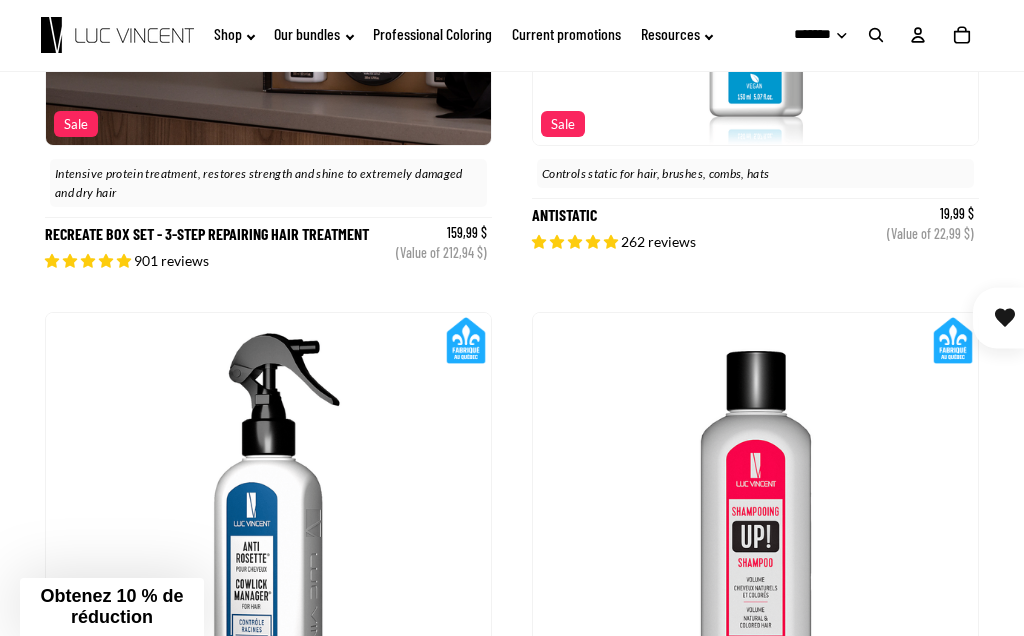 scroll, scrollTop: 1226, scrollLeft: 0, axis: vertical 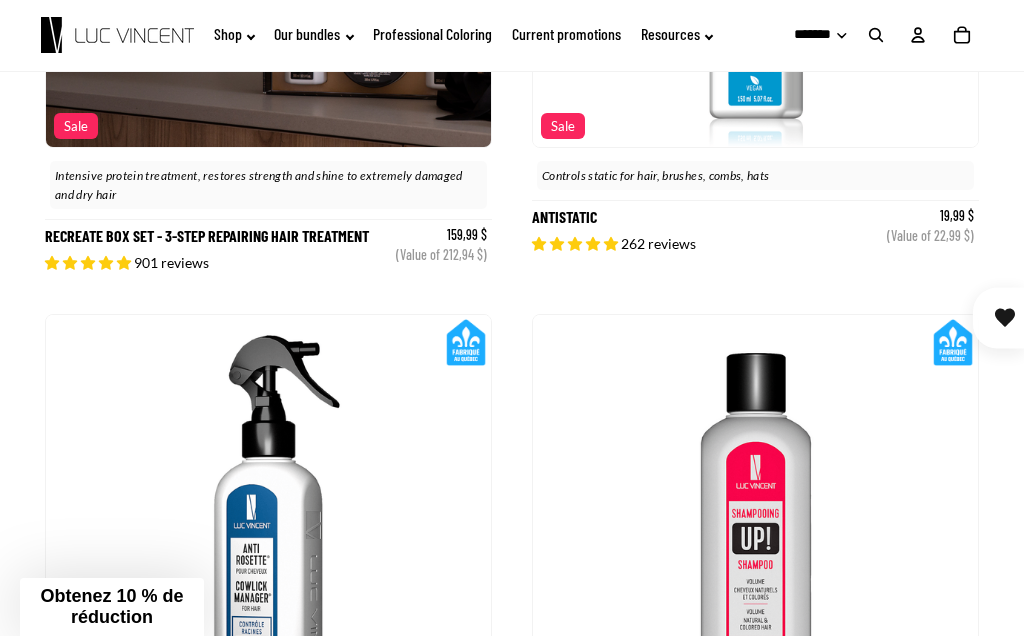 click on "Shop" 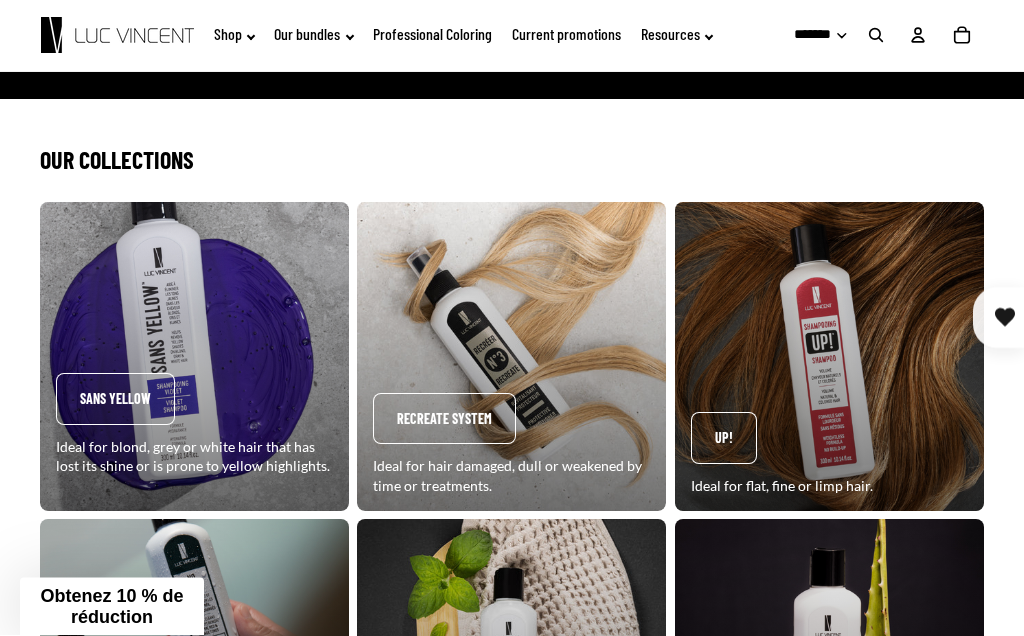 scroll, scrollTop: 1607, scrollLeft: 0, axis: vertical 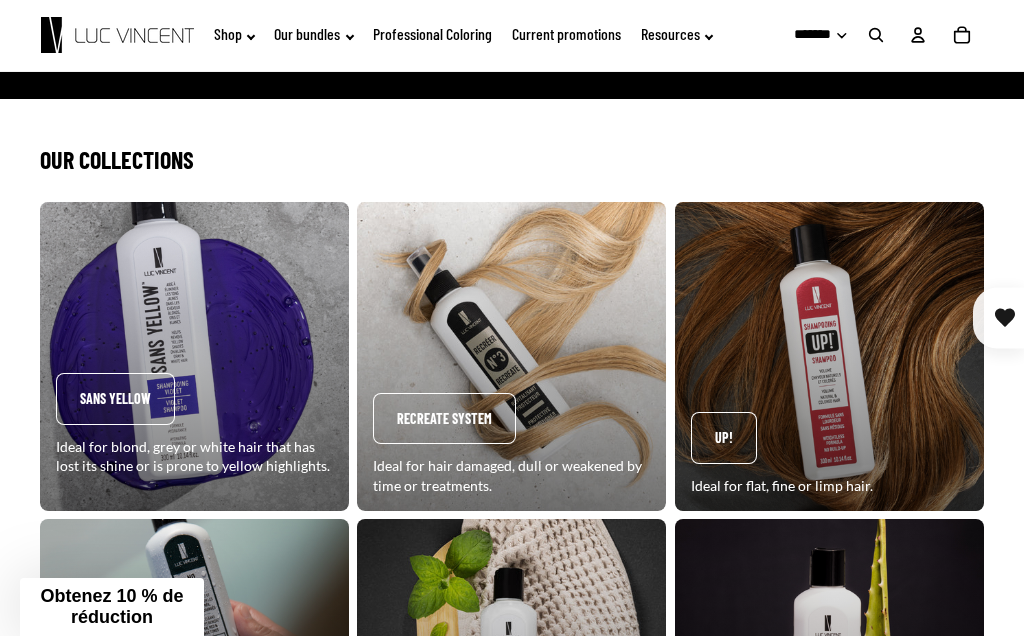 click on "Up!" at bounding box center (829, 356) 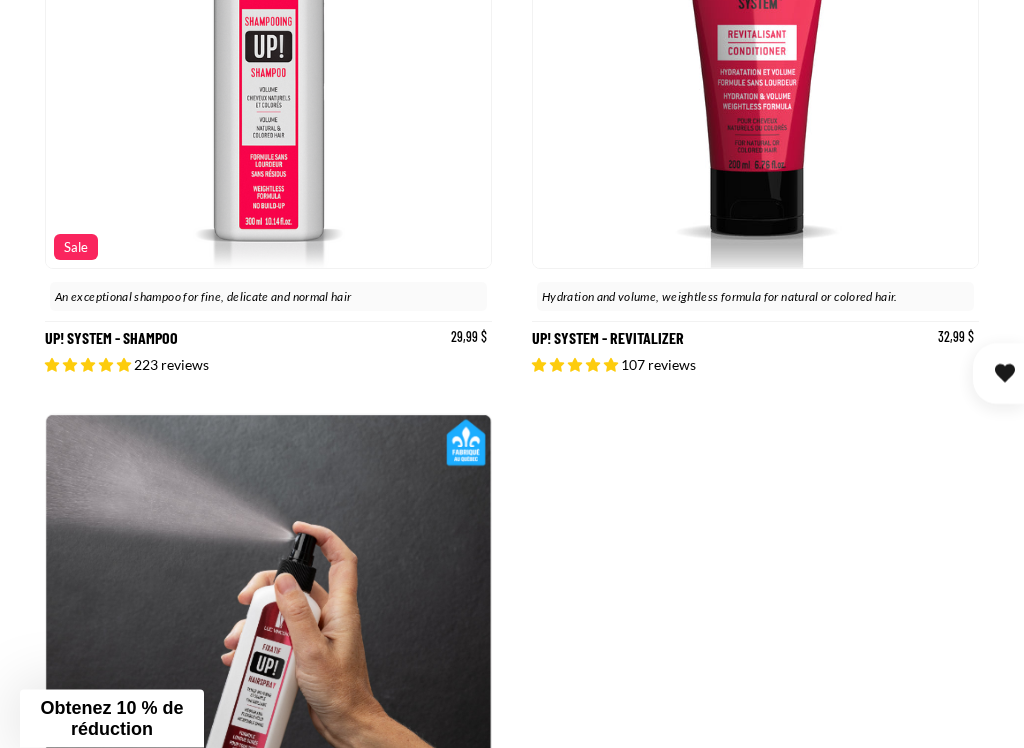 scroll, scrollTop: 1105, scrollLeft: 0, axis: vertical 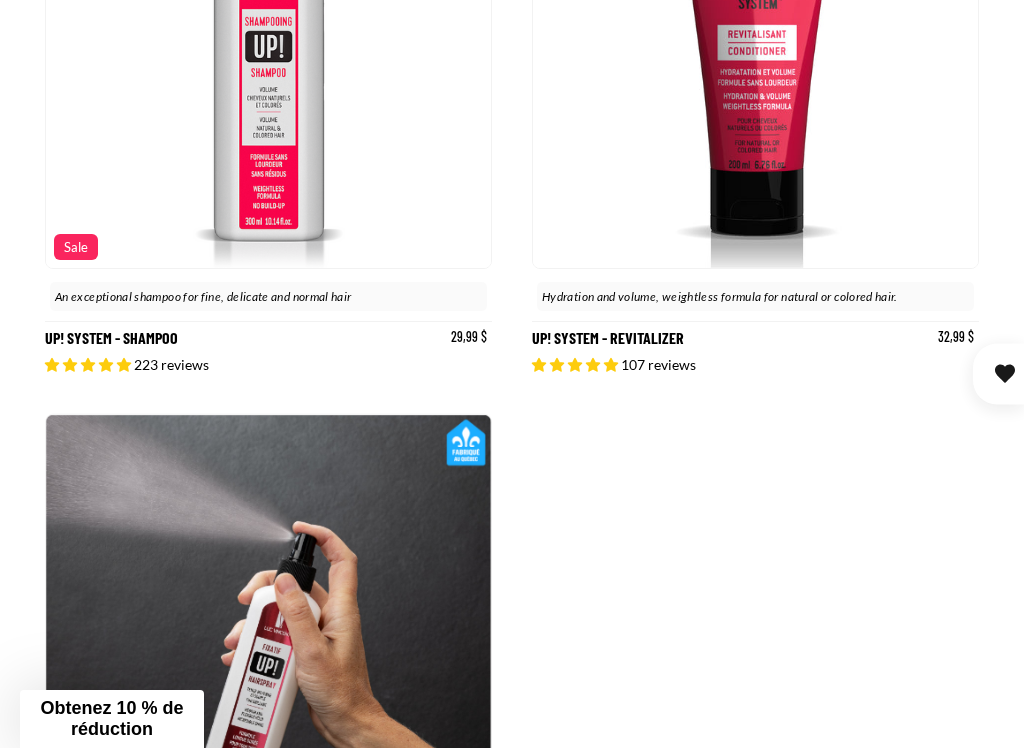 click on "UP! System - Shampoo" at bounding box center [268, 98] 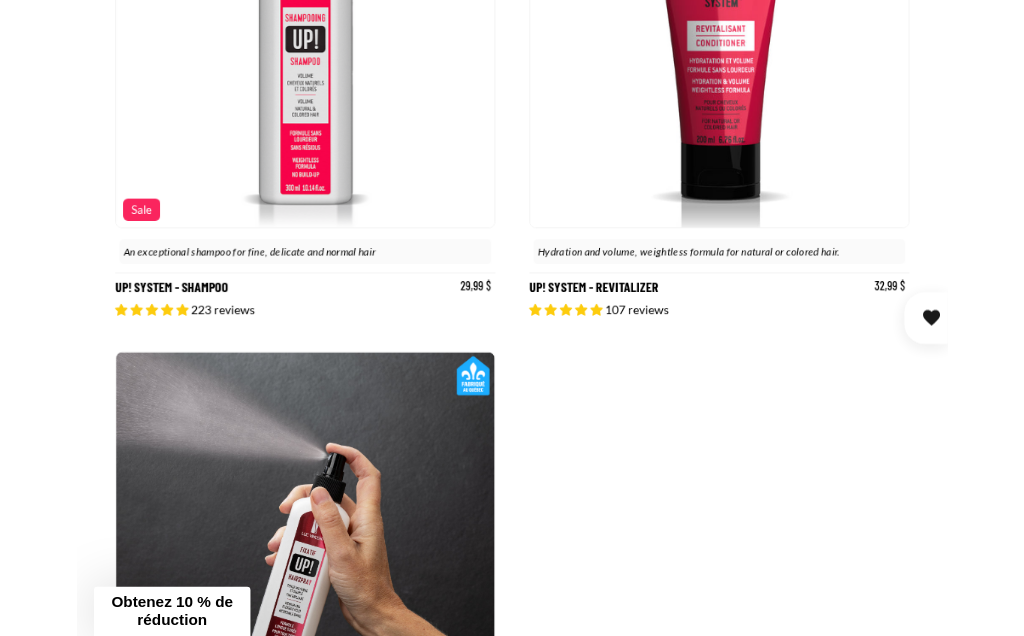 scroll, scrollTop: 0, scrollLeft: 0, axis: both 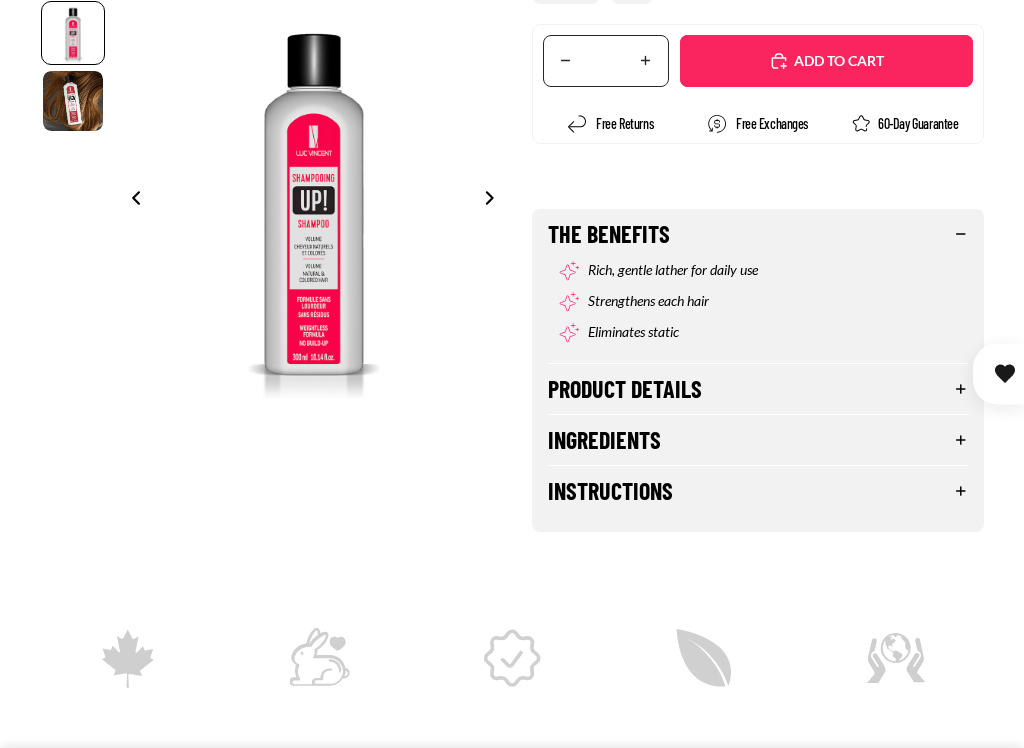 select on "**********" 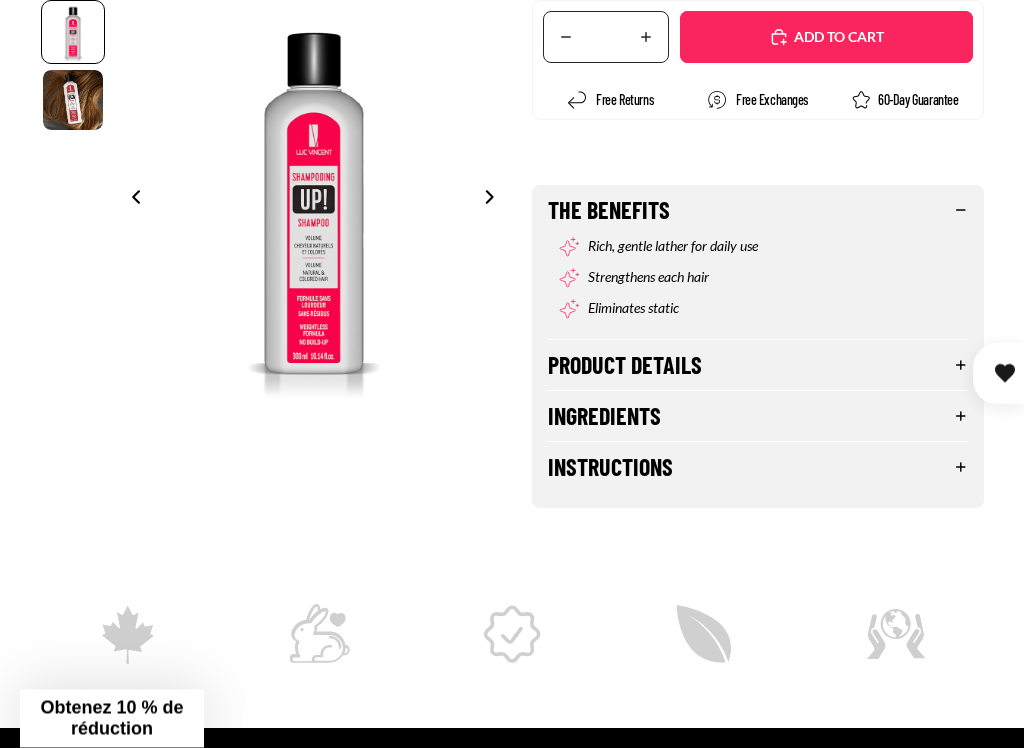 scroll, scrollTop: 568, scrollLeft: 0, axis: vertical 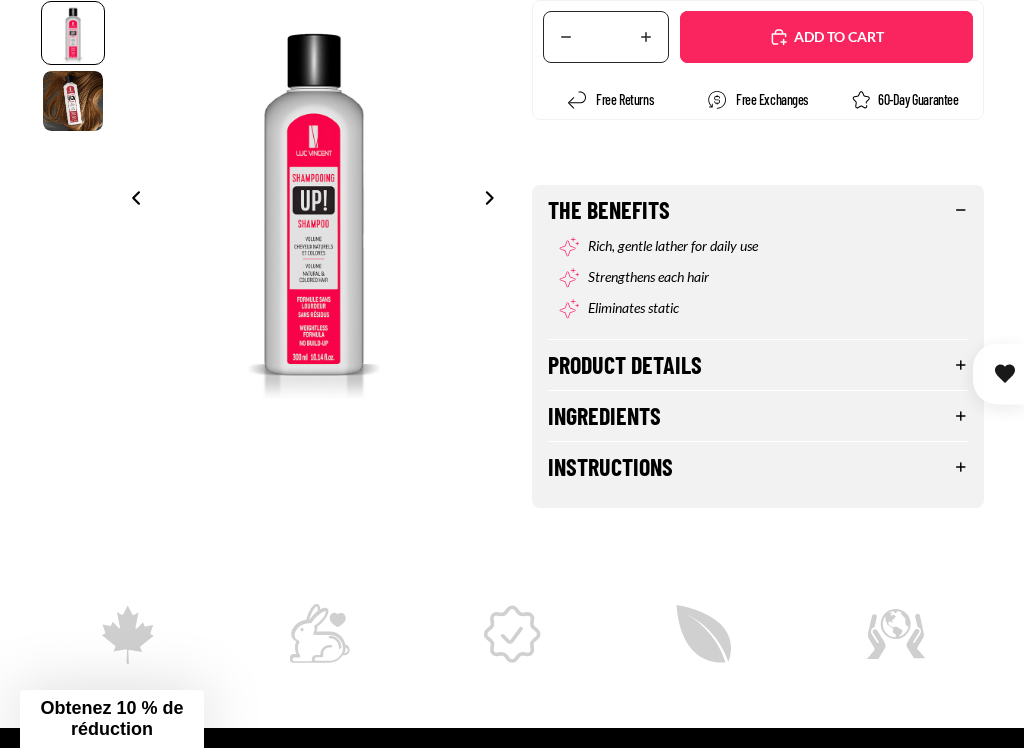 click on "Product details" at bounding box center [758, 365] 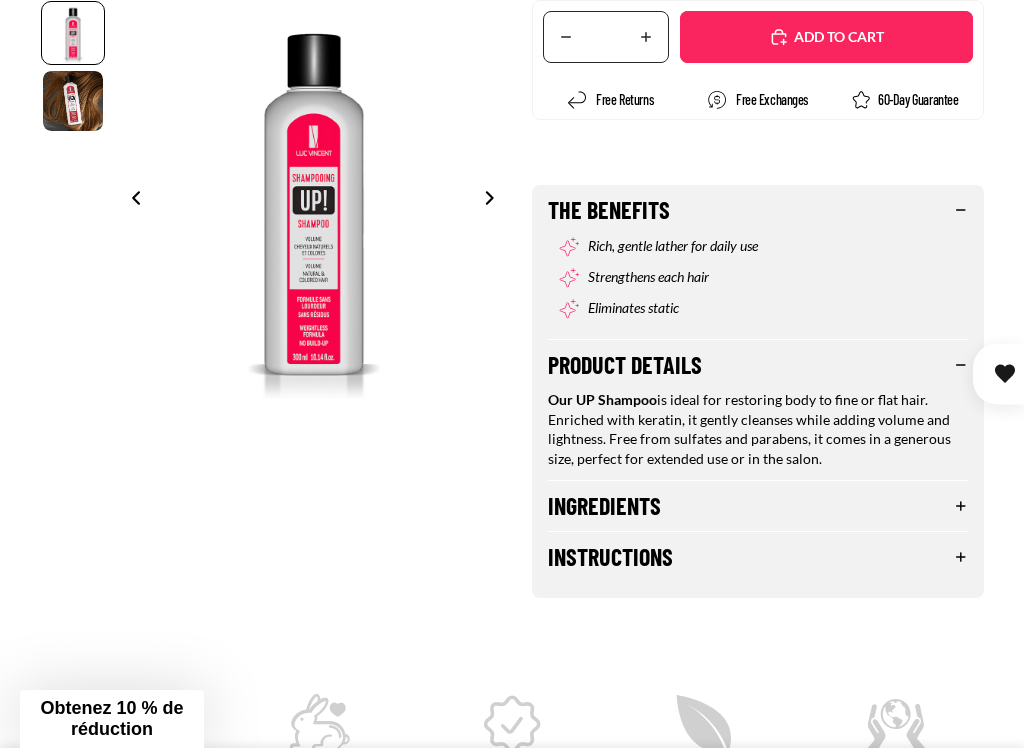 click at bounding box center [130, 200] 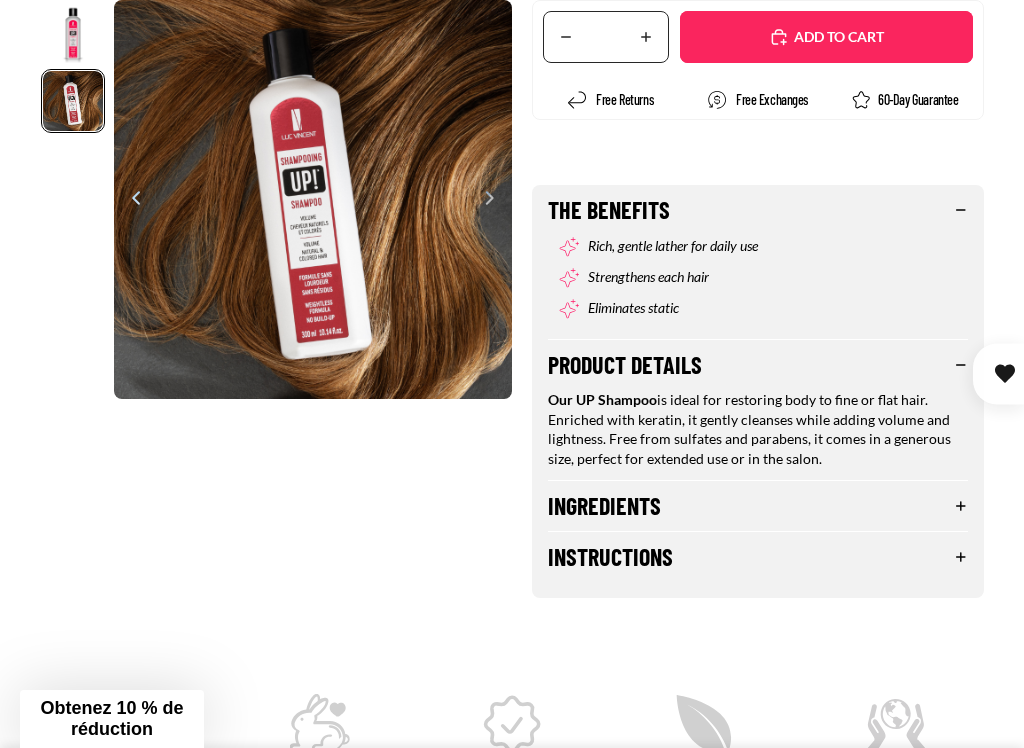 scroll, scrollTop: 0, scrollLeft: 399, axis: horizontal 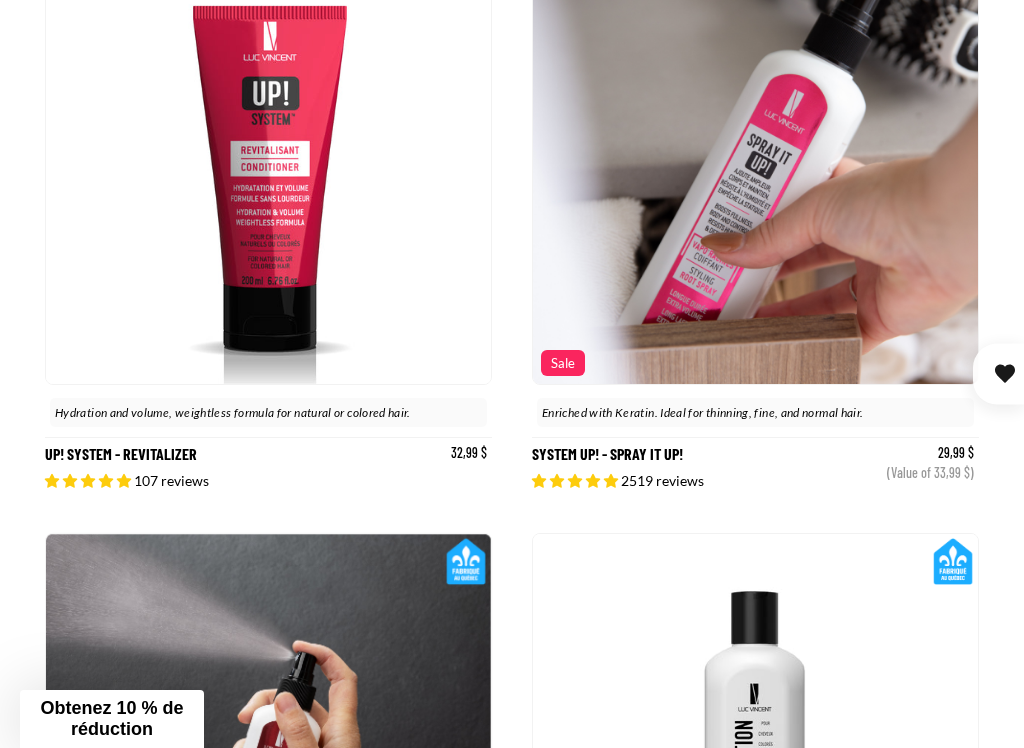 click on "System Up! - Spray it up!" at bounding box center [755, 215] 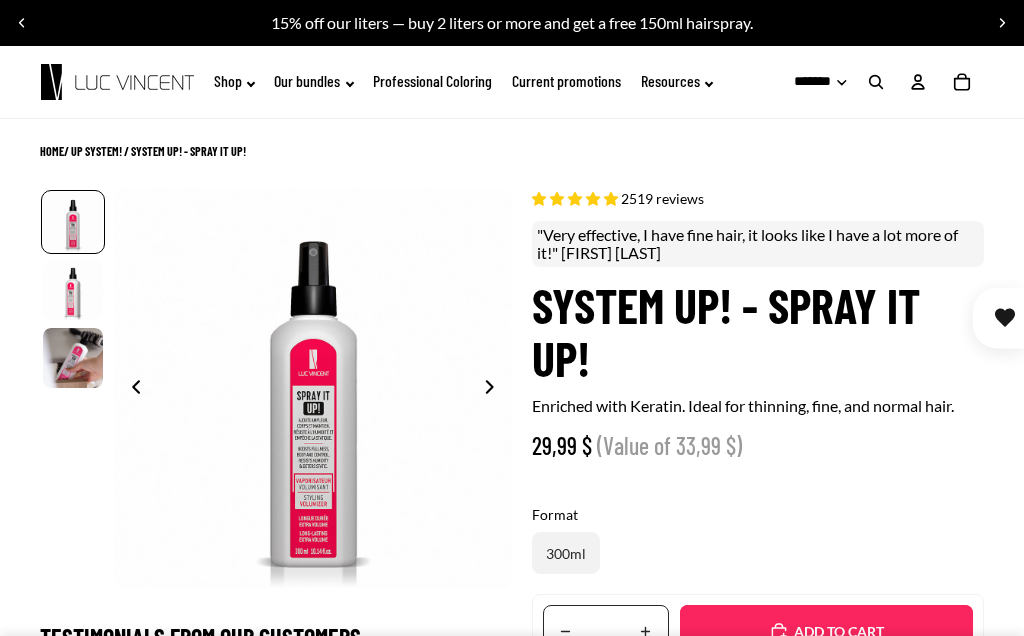 select on "**********" 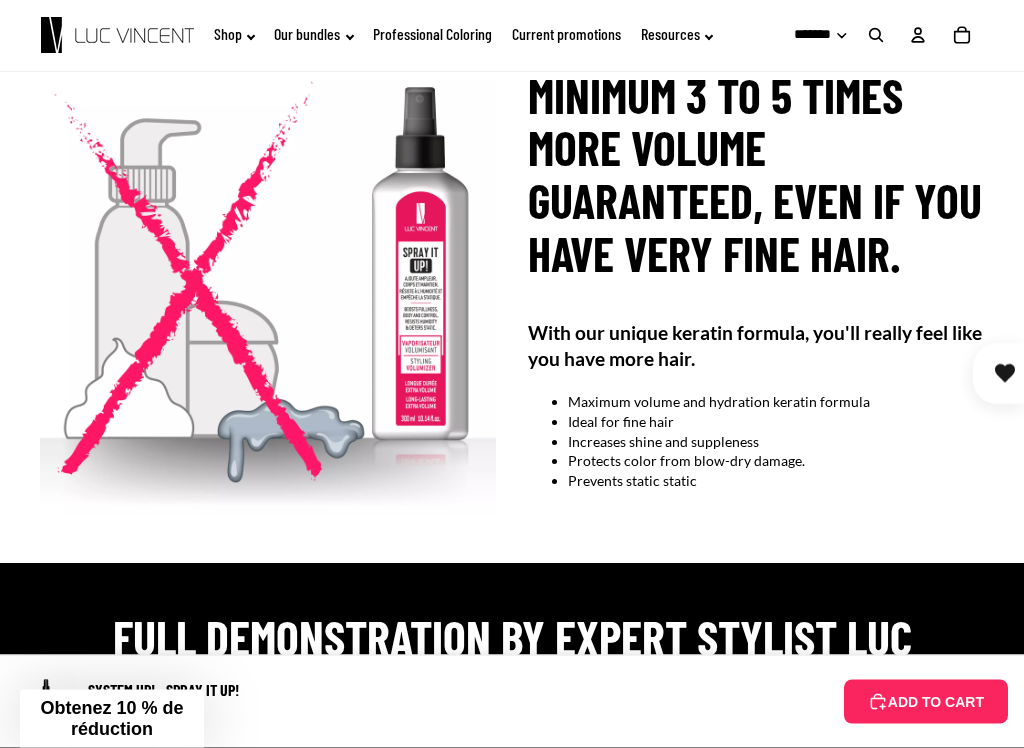 scroll, scrollTop: 1922, scrollLeft: 0, axis: vertical 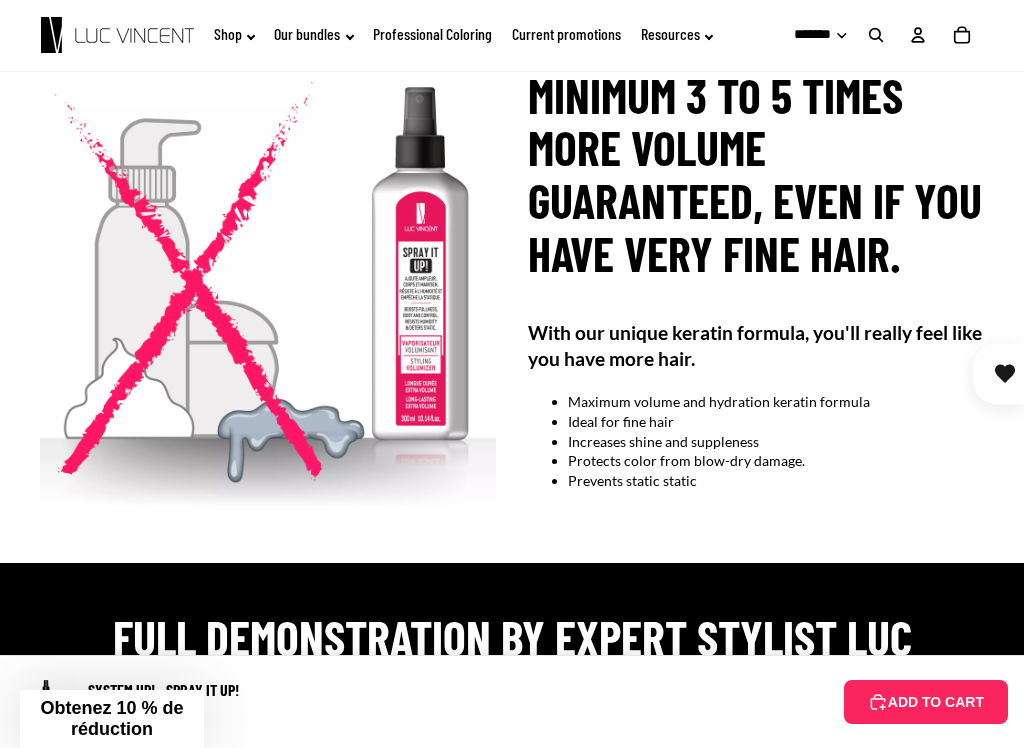 click on "ADD TO CART" at bounding box center (926, 702) 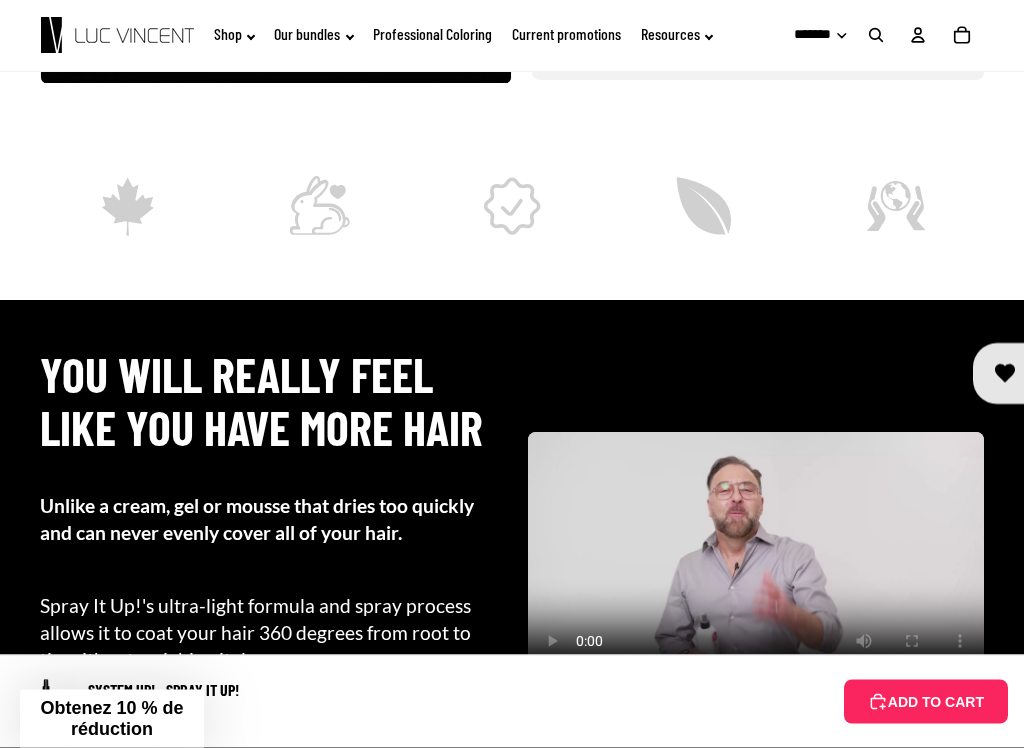 scroll, scrollTop: 280, scrollLeft: 0, axis: vertical 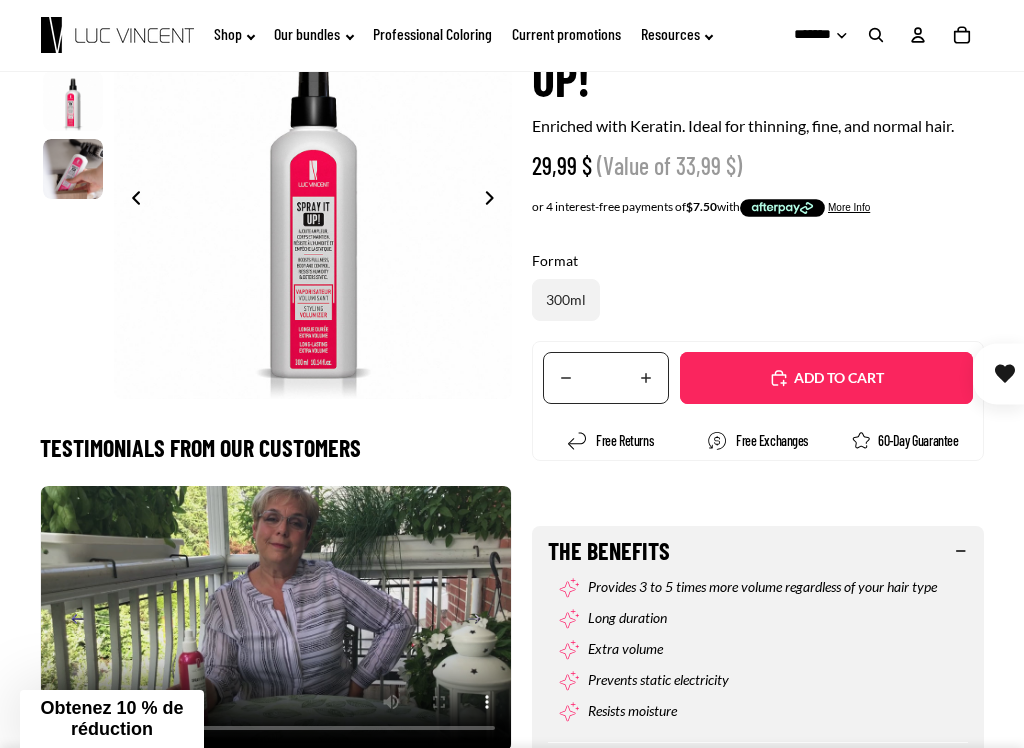 click on "Added" at bounding box center (826, 378) 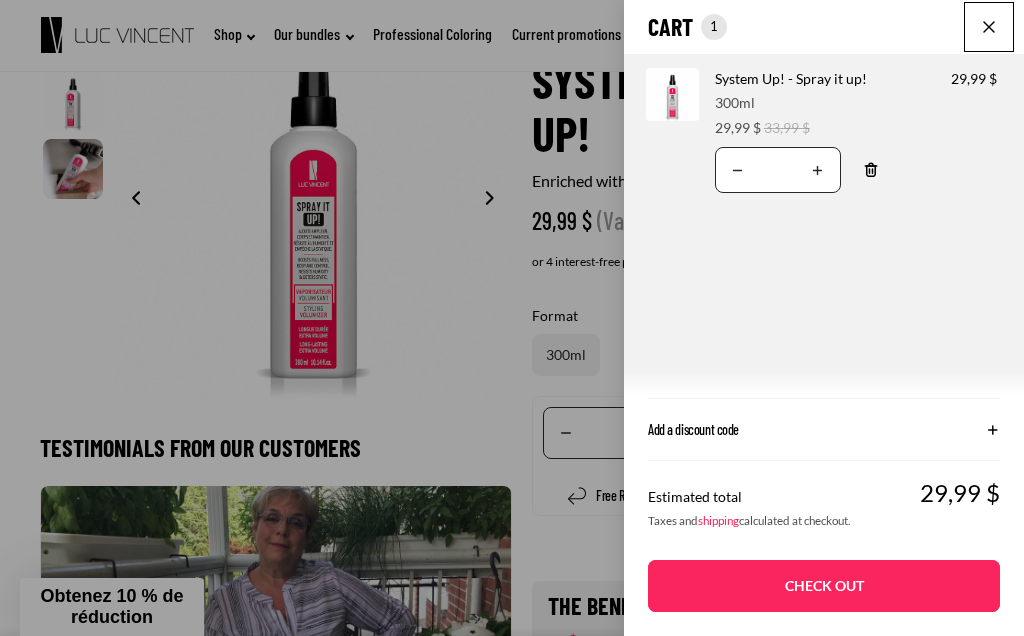 scroll, scrollTop: 224, scrollLeft: 0, axis: vertical 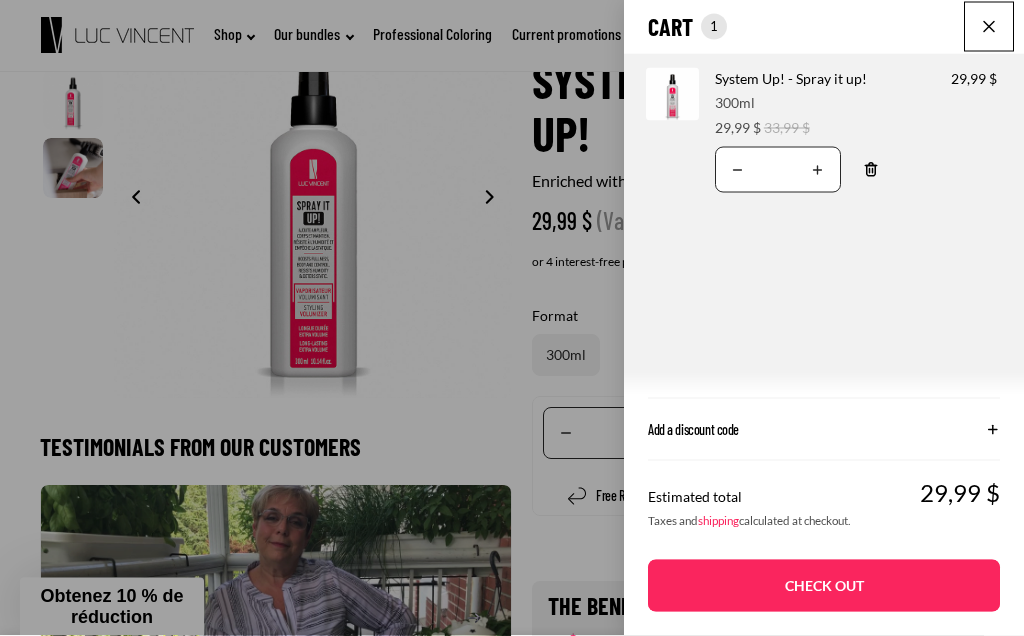 click on "1
Cart total
29,99CAD
Product image
Product information
Quantity
Product total
System Up! - Spray it up!
Format:
300ml
Sale price
29,99 $
33,99 $" 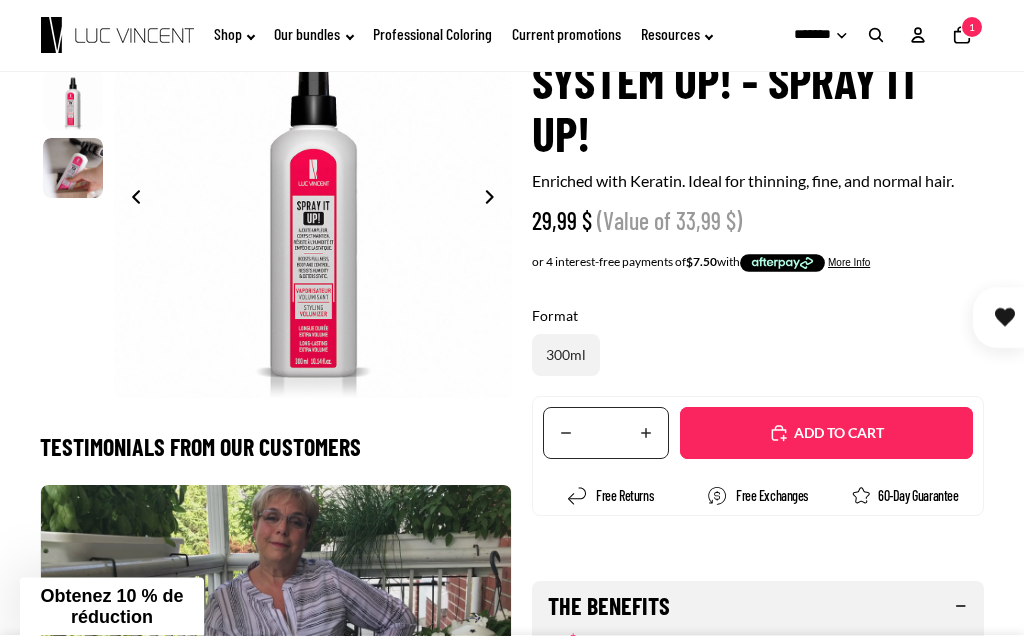 scroll, scrollTop: 225, scrollLeft: 0, axis: vertical 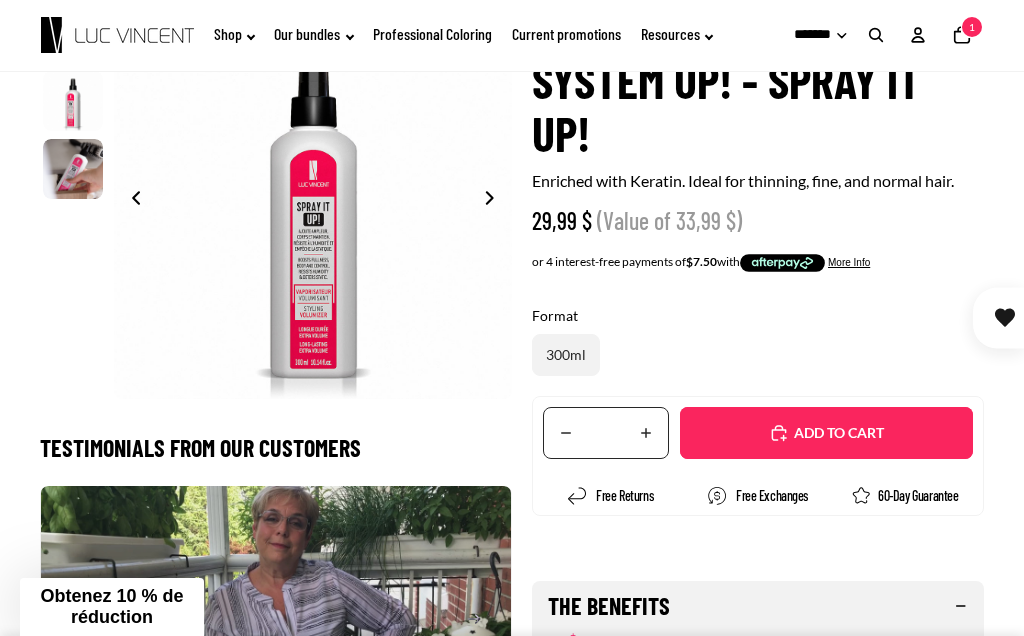click 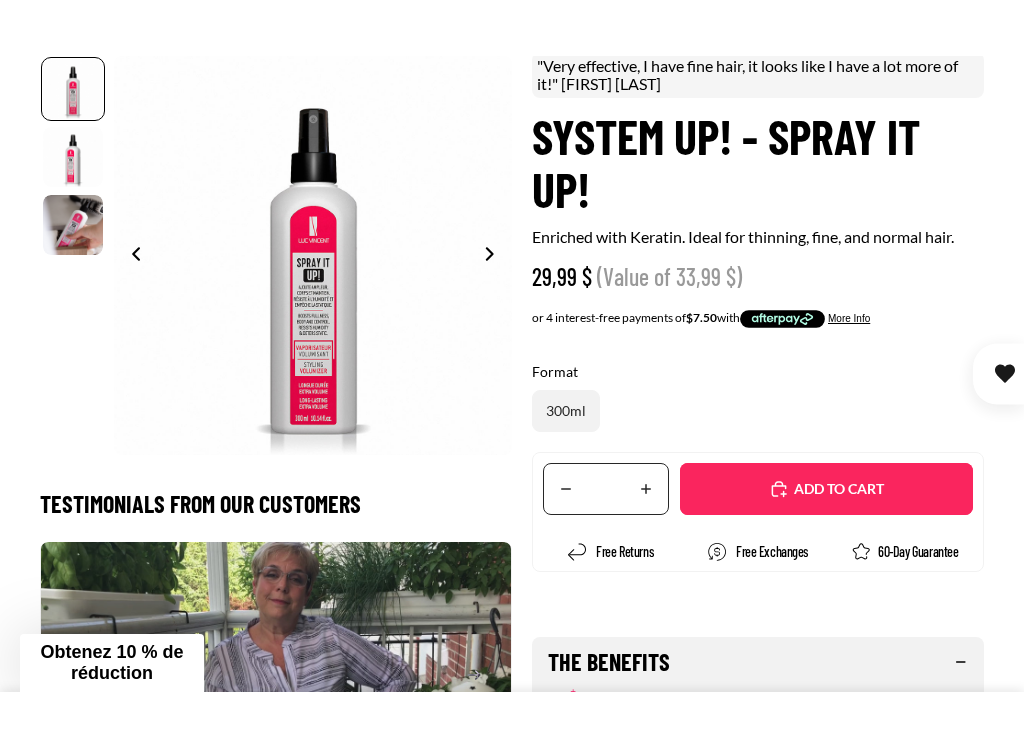 scroll, scrollTop: 299, scrollLeft: 0, axis: vertical 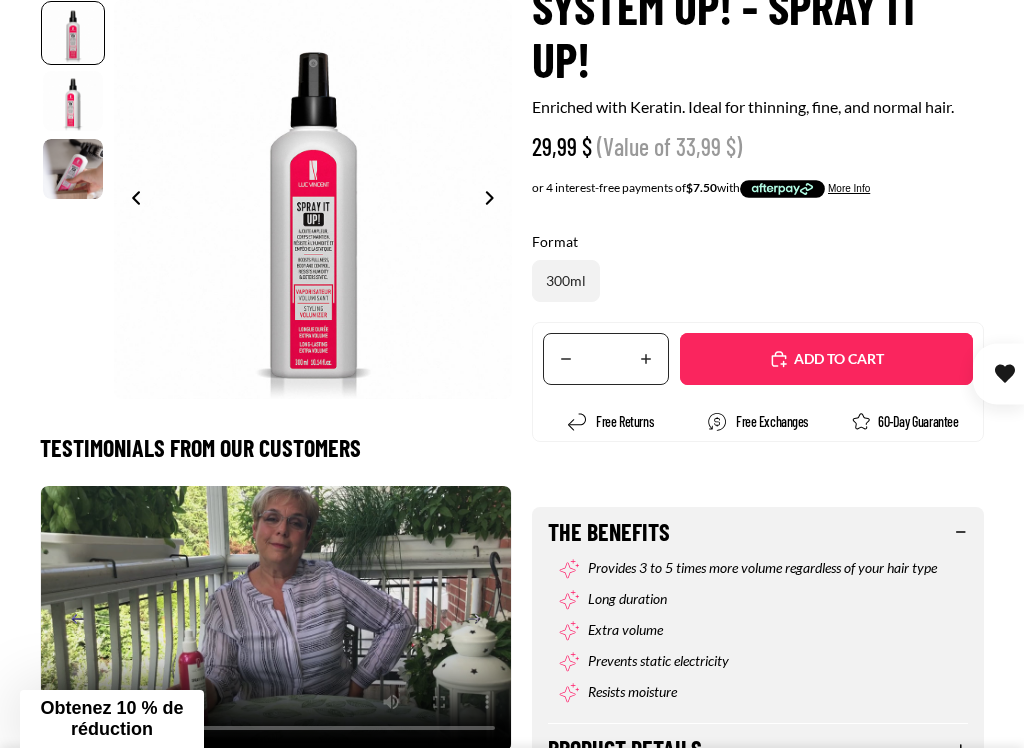 click 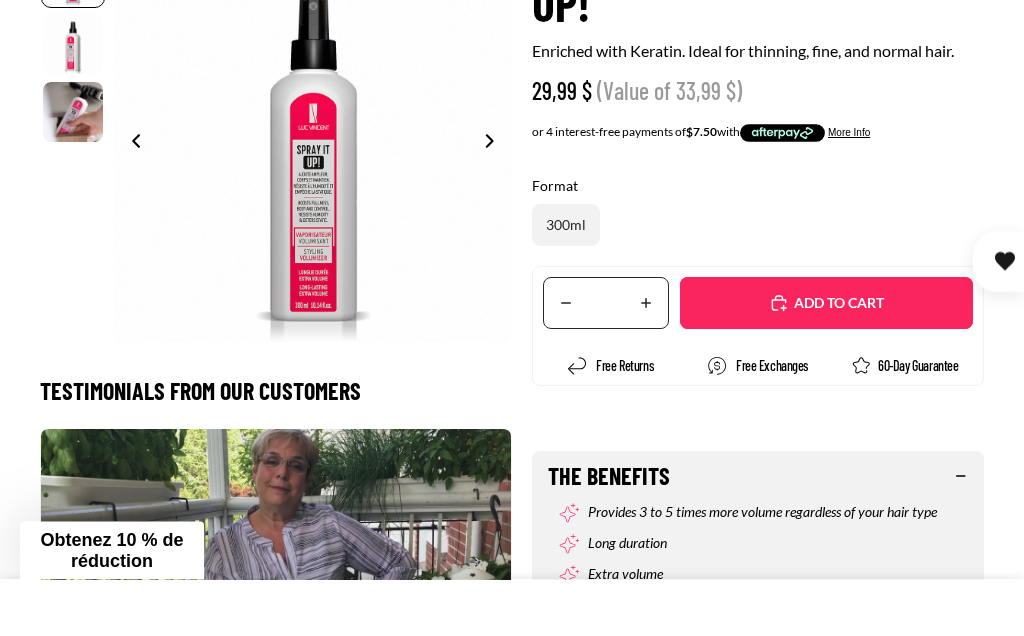 click 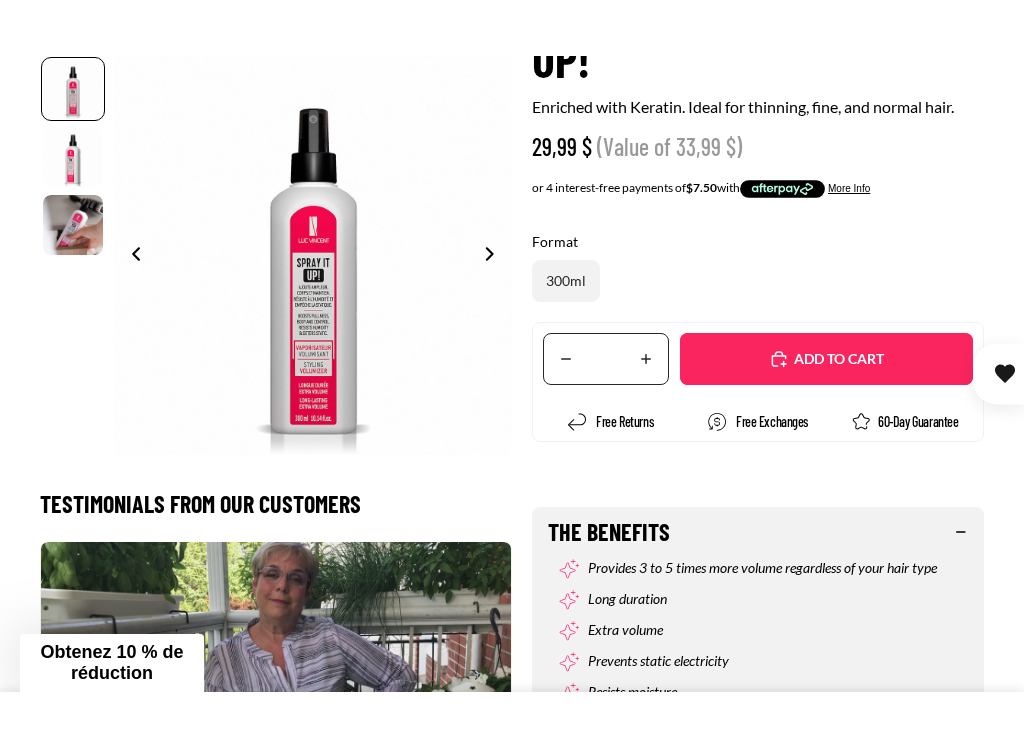 scroll, scrollTop: 340, scrollLeft: 0, axis: vertical 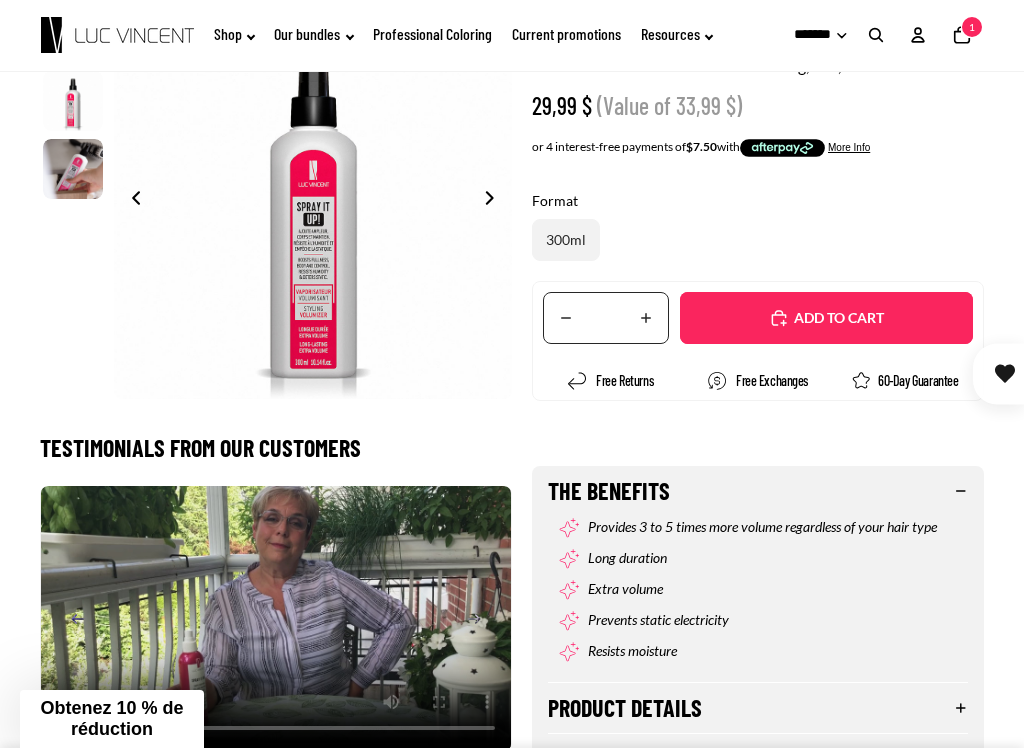 click 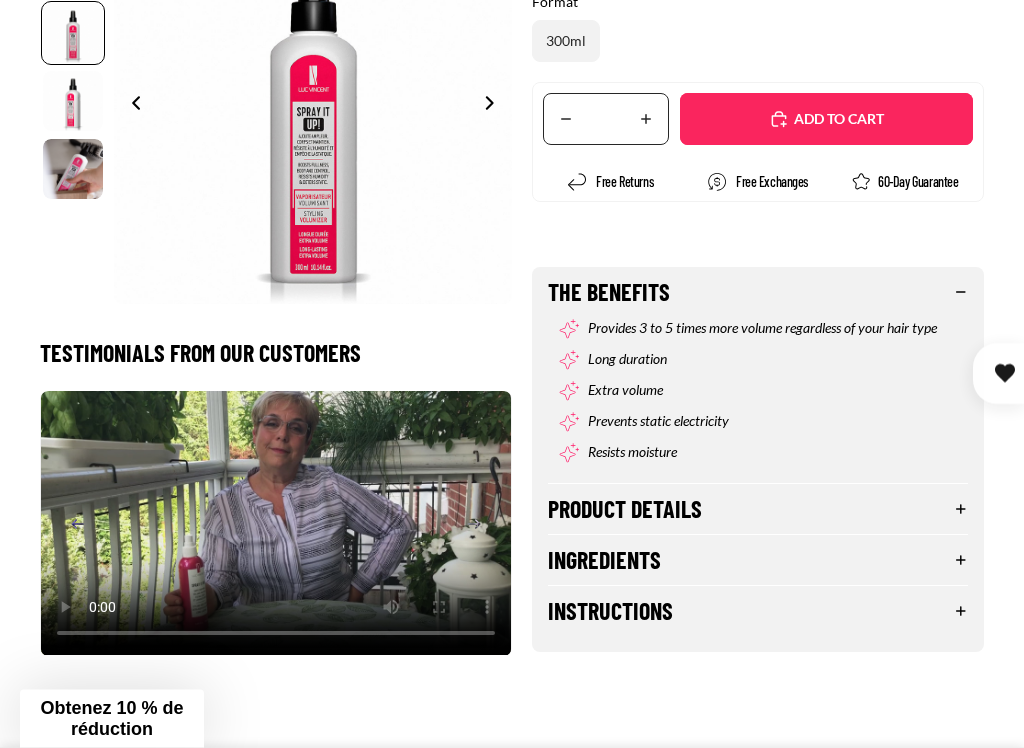 scroll, scrollTop: 539, scrollLeft: 0, axis: vertical 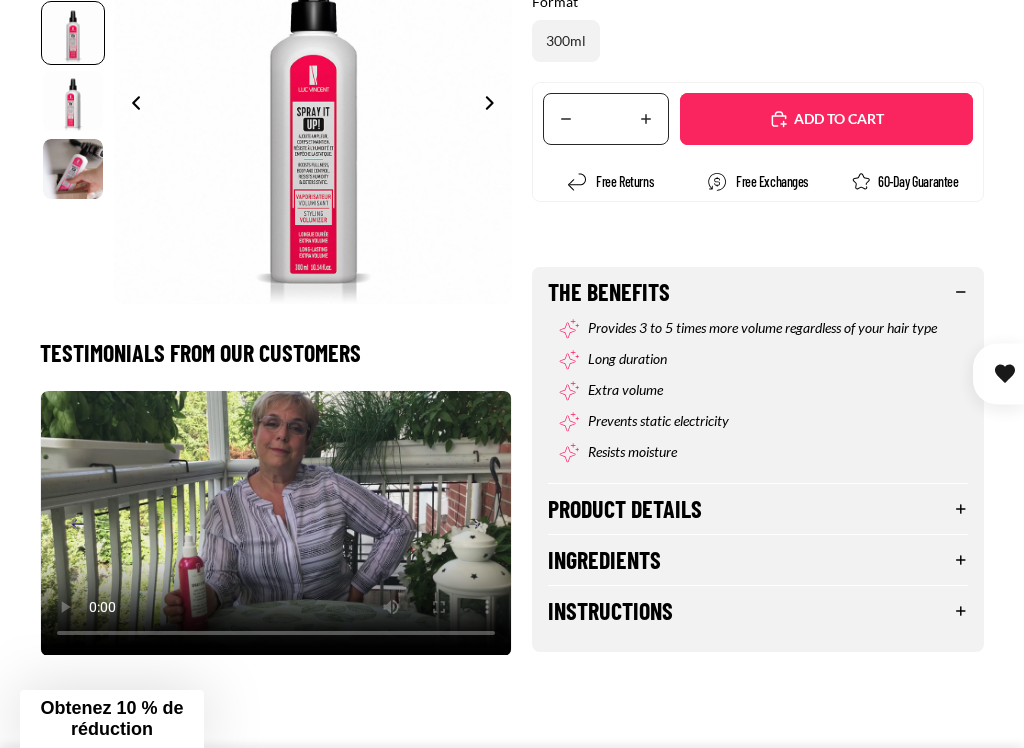 click on "Ingredients" at bounding box center [758, 560] 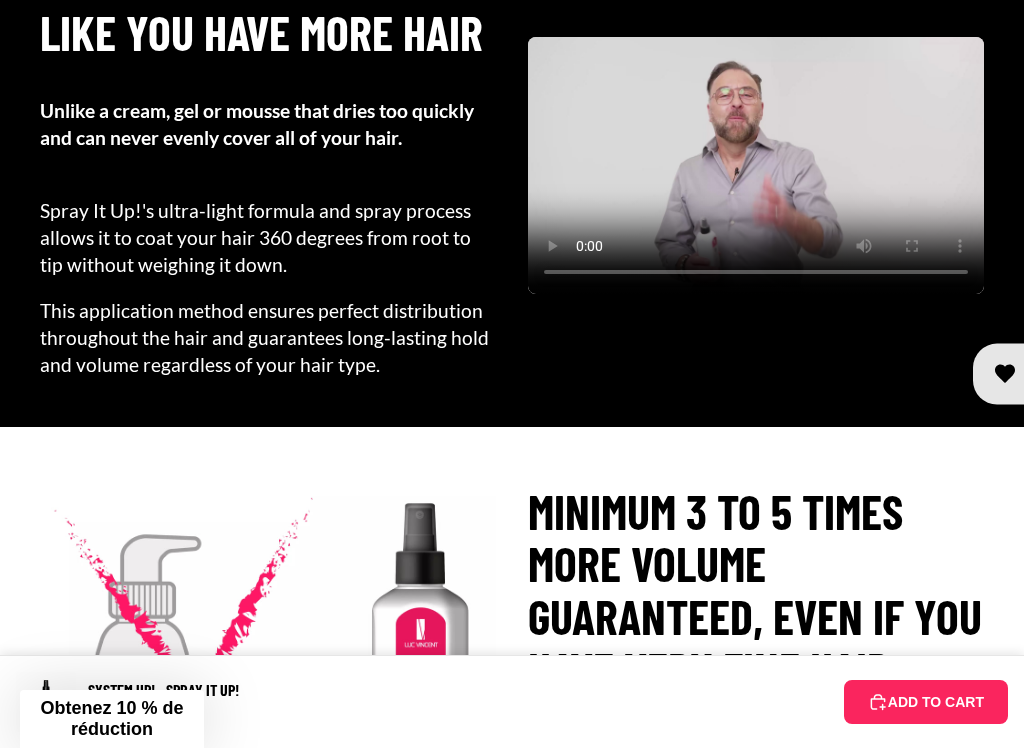 scroll, scrollTop: 1549, scrollLeft: 0, axis: vertical 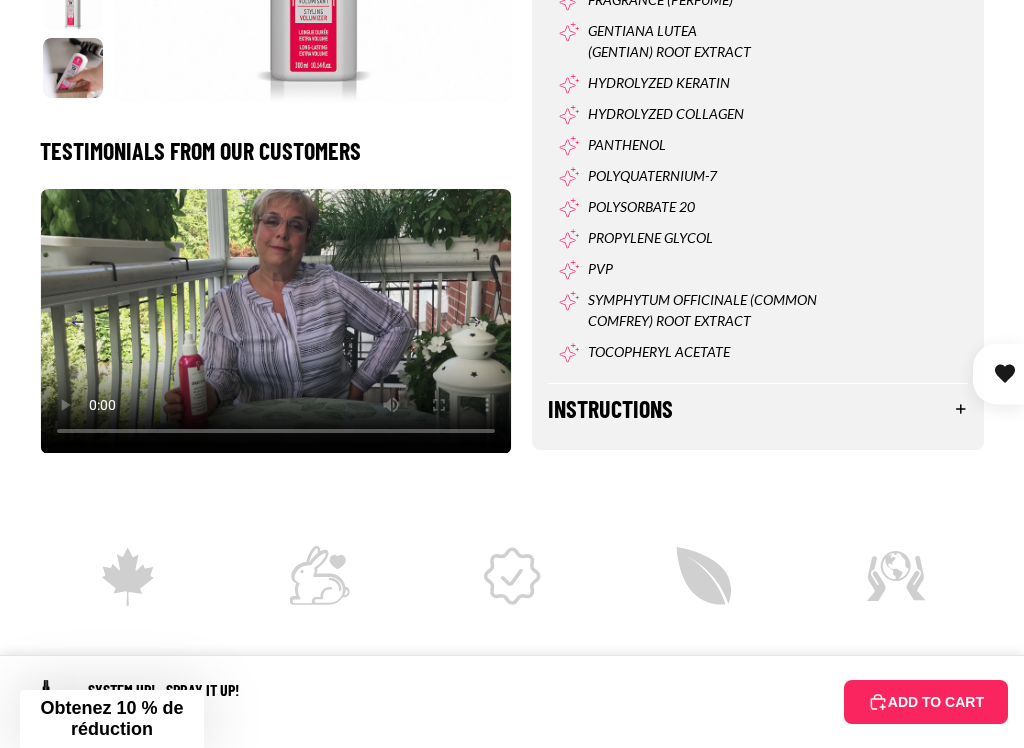 click on "Instructions" at bounding box center [758, 409] 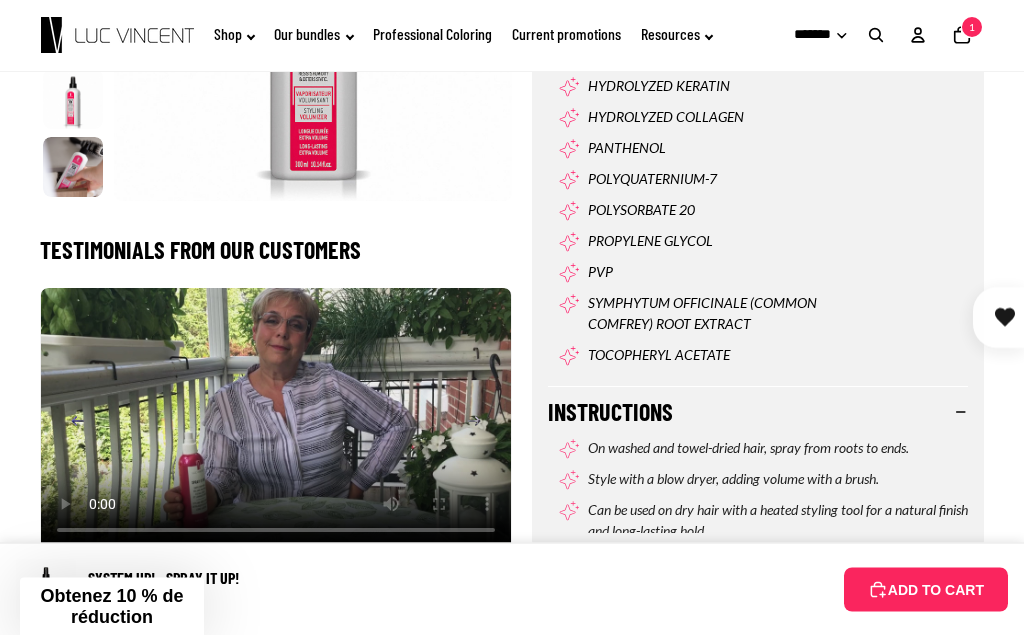 scroll, scrollTop: 1538, scrollLeft: 0, axis: vertical 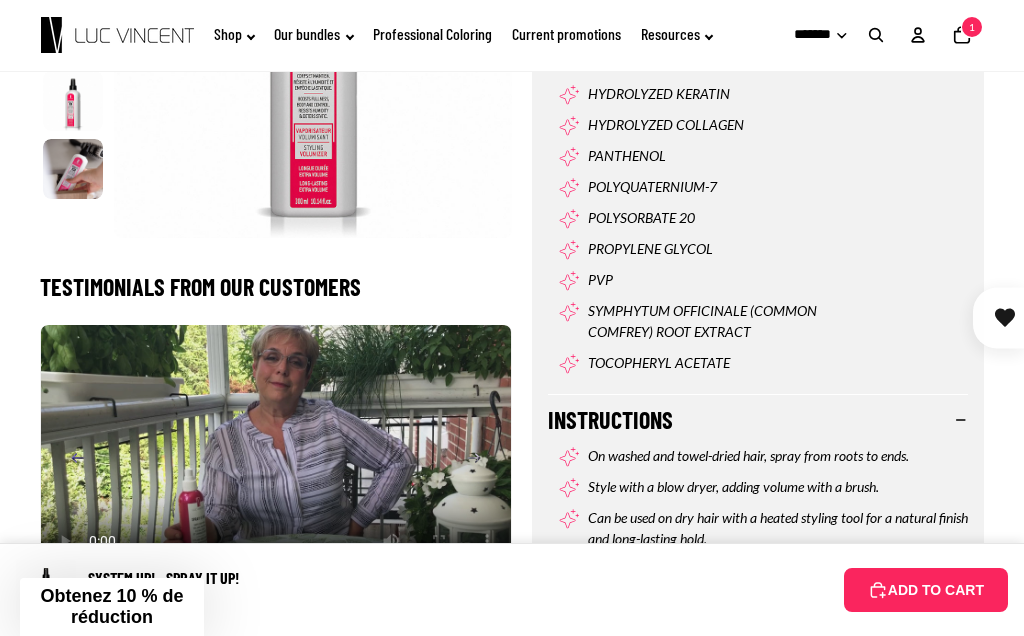 click on "Total items in cart: 1
1" 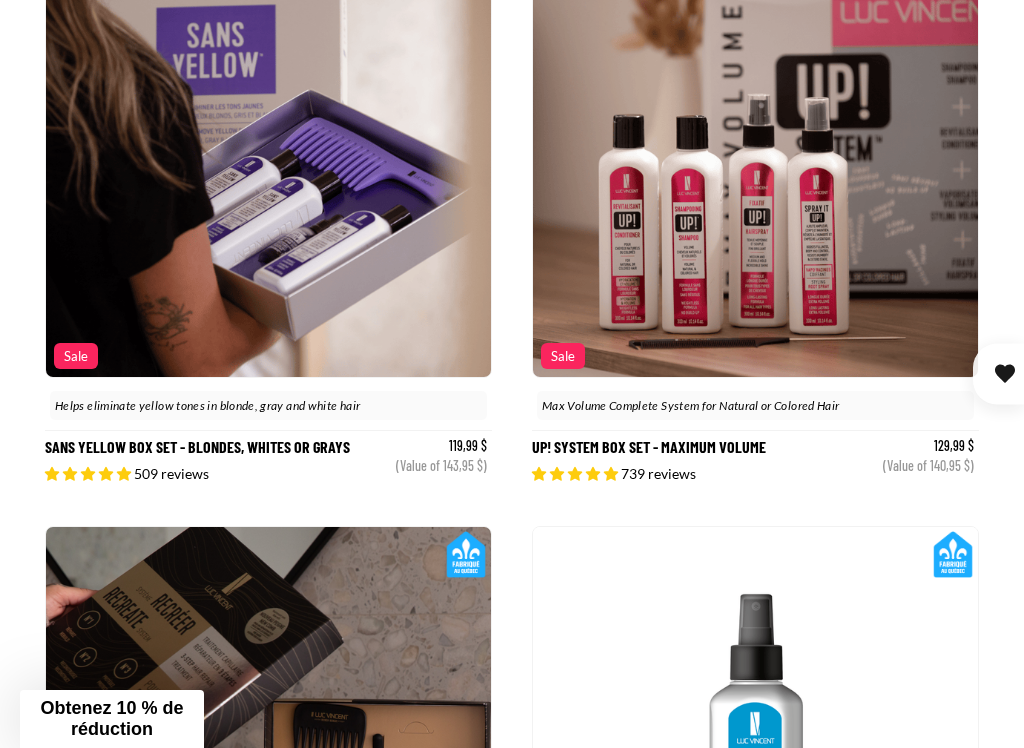 scroll, scrollTop: 829, scrollLeft: 0, axis: vertical 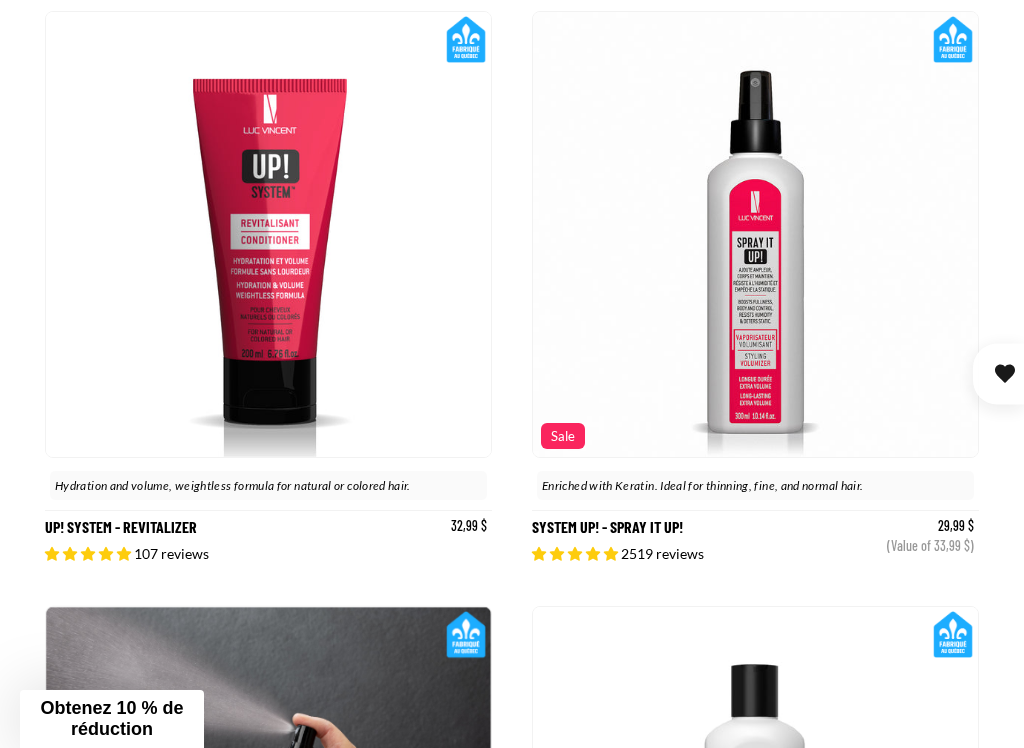 click on "System Up! - Spray it up!" at bounding box center [755, 288] 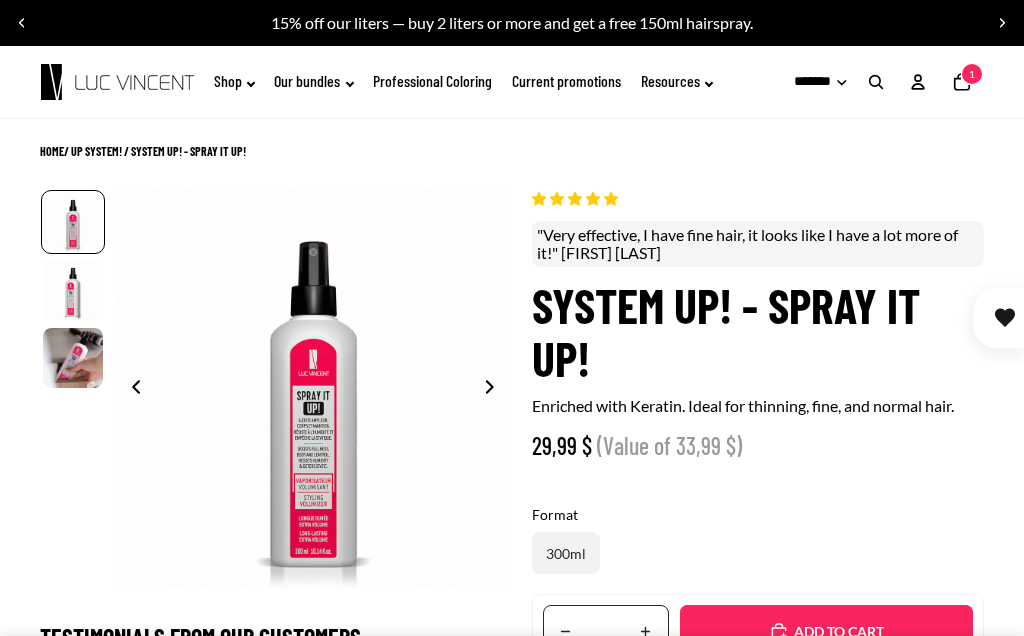 scroll, scrollTop: 0, scrollLeft: 0, axis: both 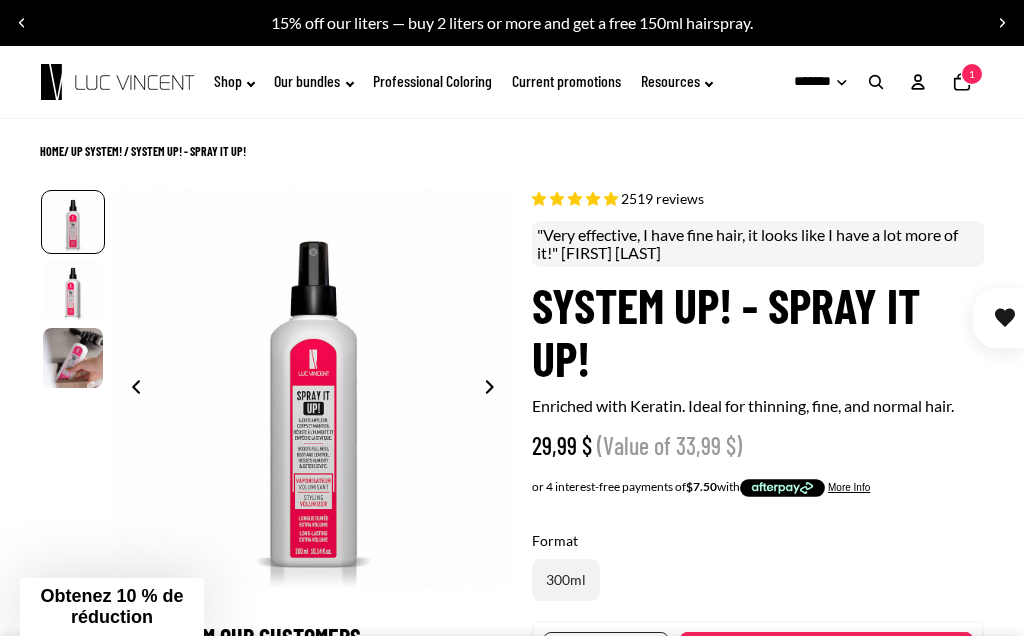 click on "2519 reviews" at bounding box center (618, 199) 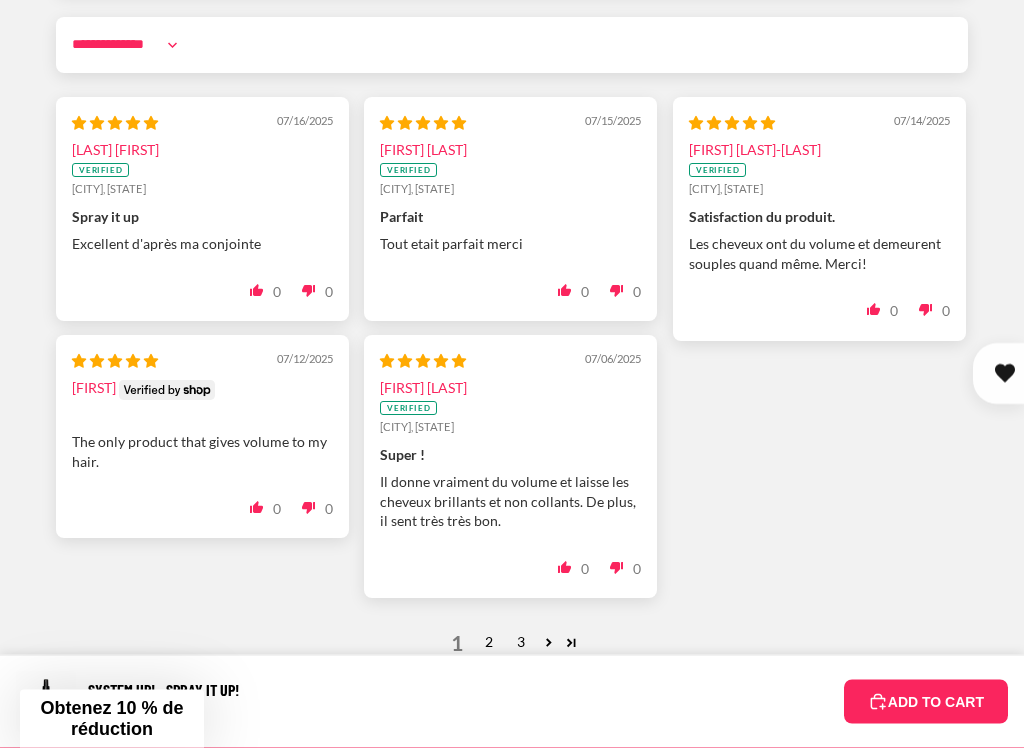 scroll, scrollTop: 5120, scrollLeft: 0, axis: vertical 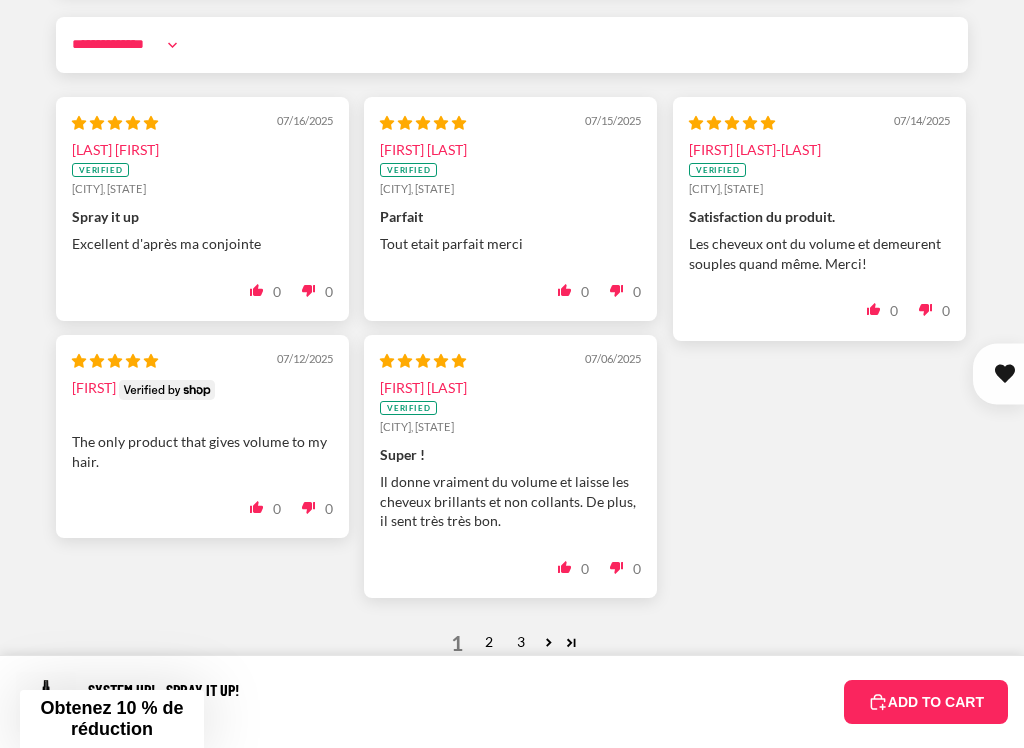 click at bounding box center [571, 642] 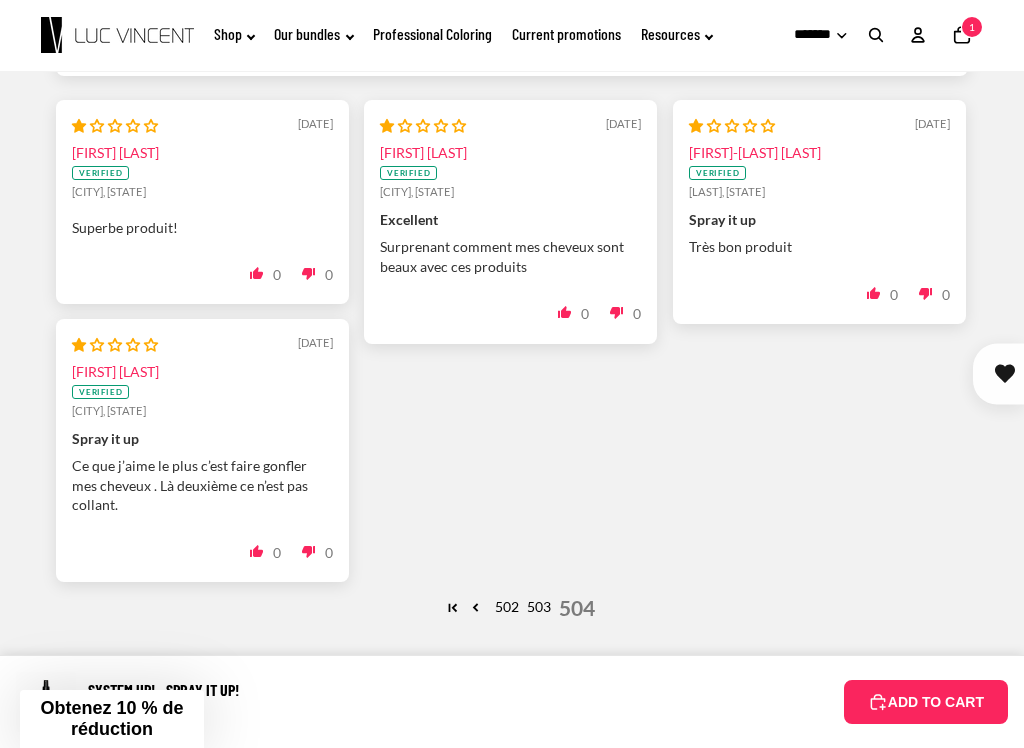 scroll, scrollTop: 5116, scrollLeft: 0, axis: vertical 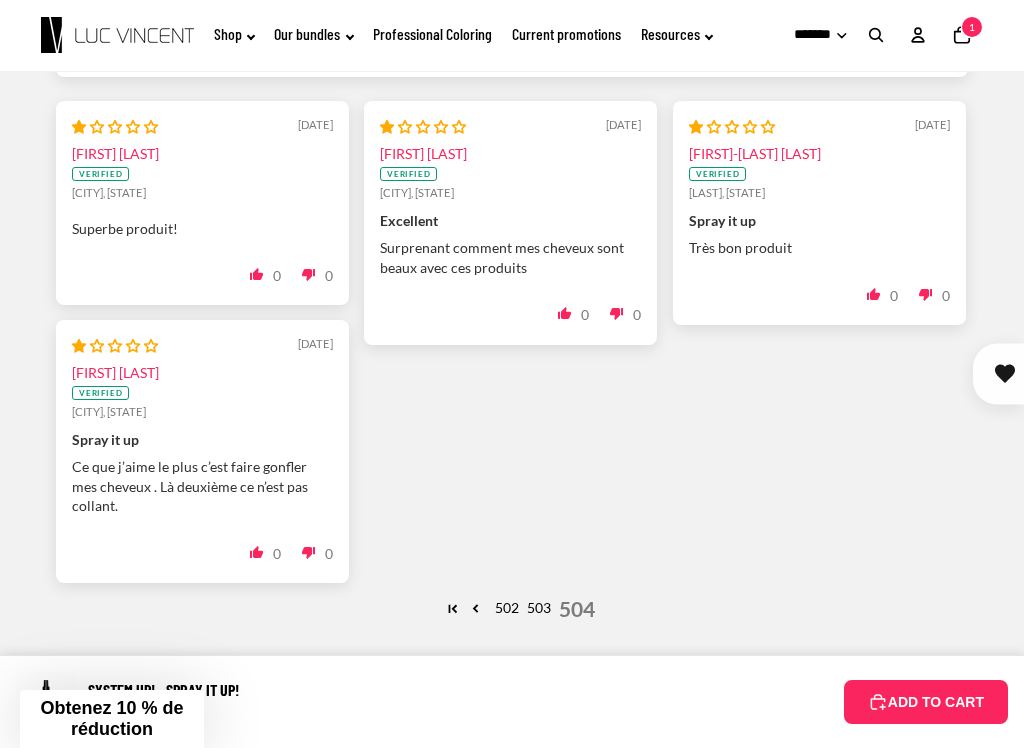 click at bounding box center (475, 608) 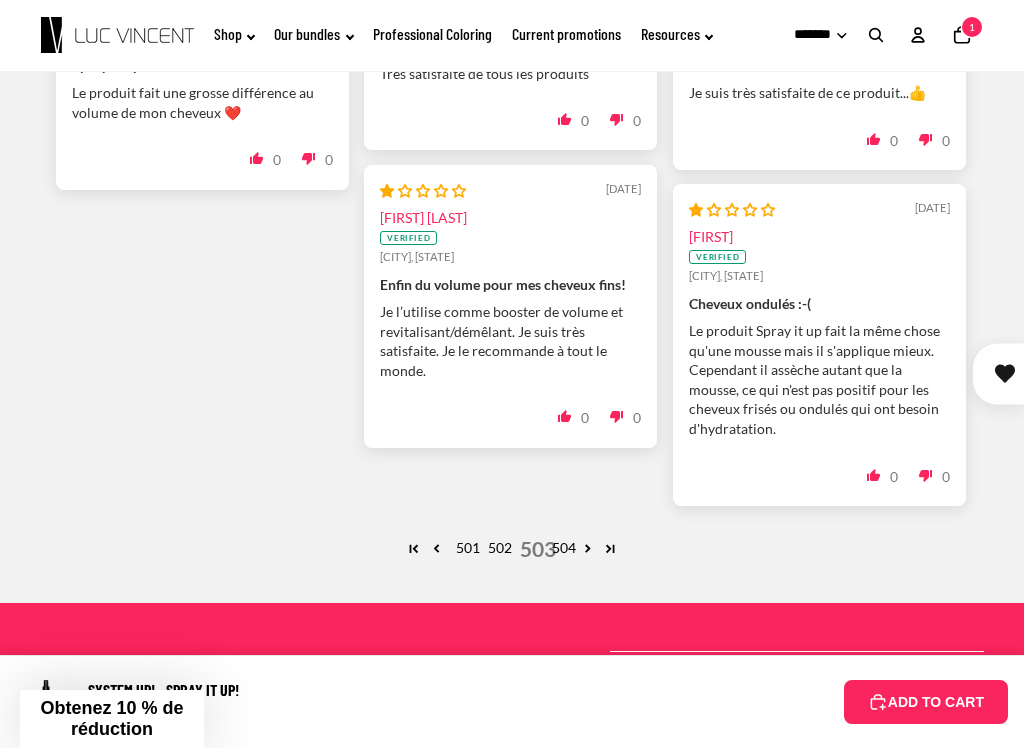 scroll, scrollTop: 5270, scrollLeft: 0, axis: vertical 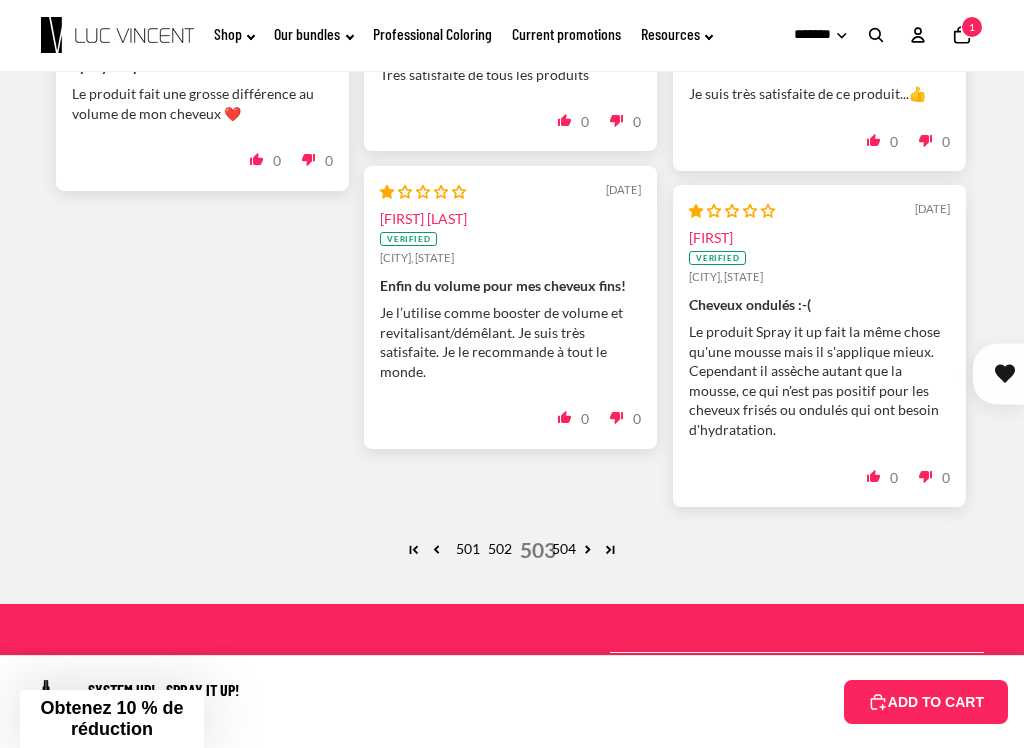 click at bounding box center (413, 549) 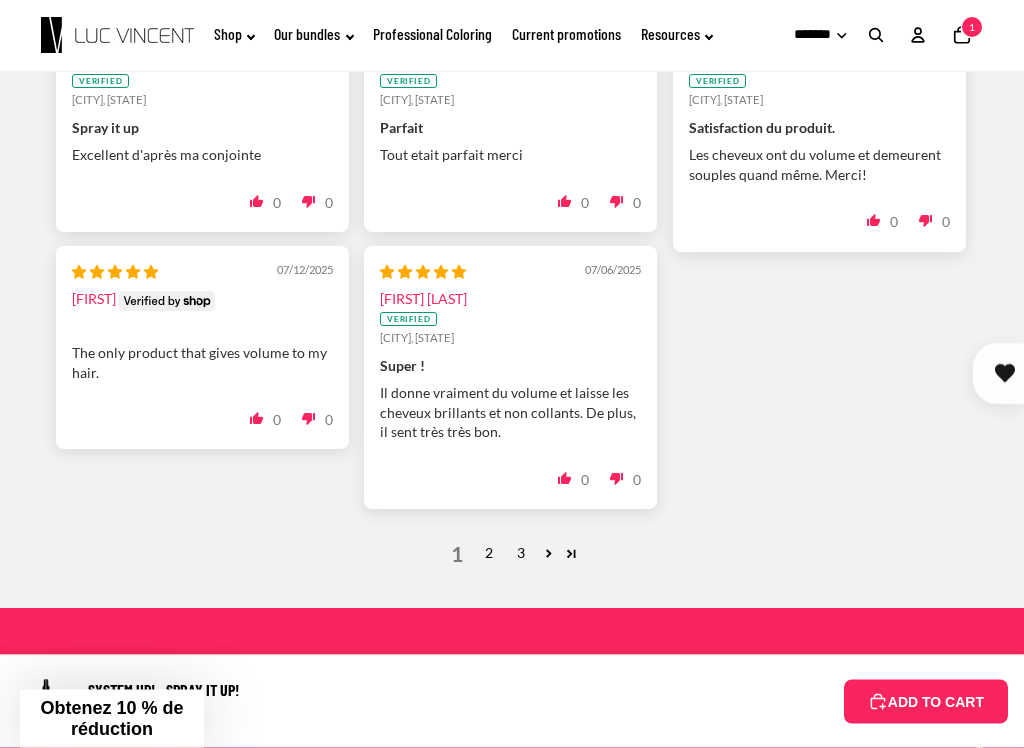 scroll, scrollTop: 5152, scrollLeft: 0, axis: vertical 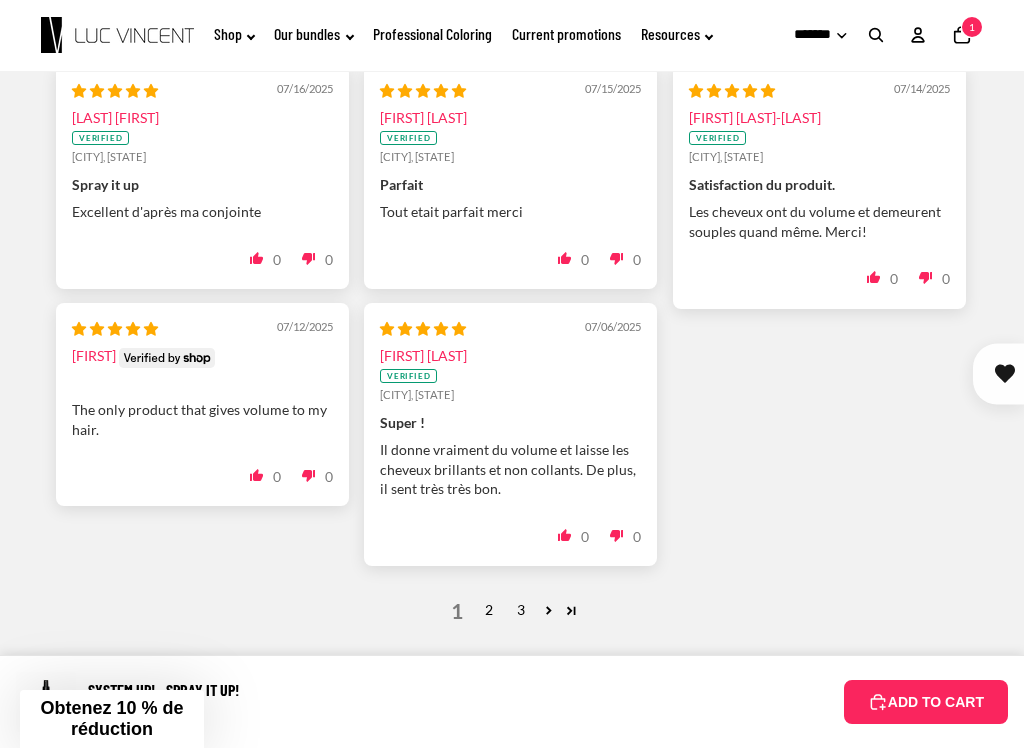 click on "2" at bounding box center [489, 610] 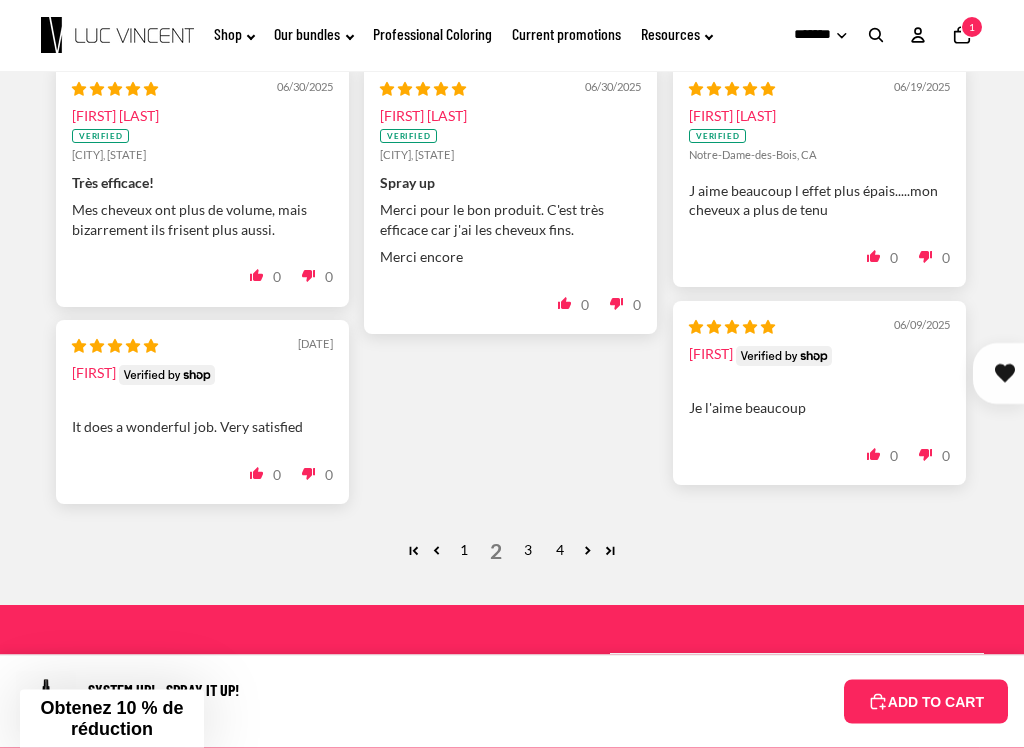 scroll, scrollTop: 5152, scrollLeft: 0, axis: vertical 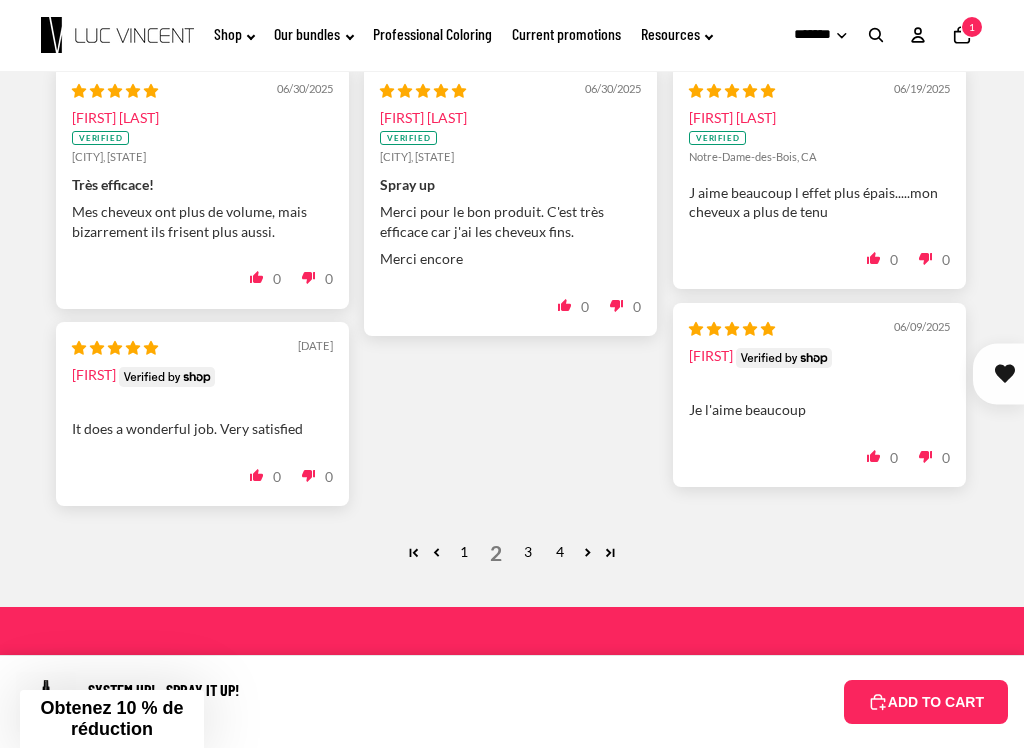 click on "3" at bounding box center (528, 552) 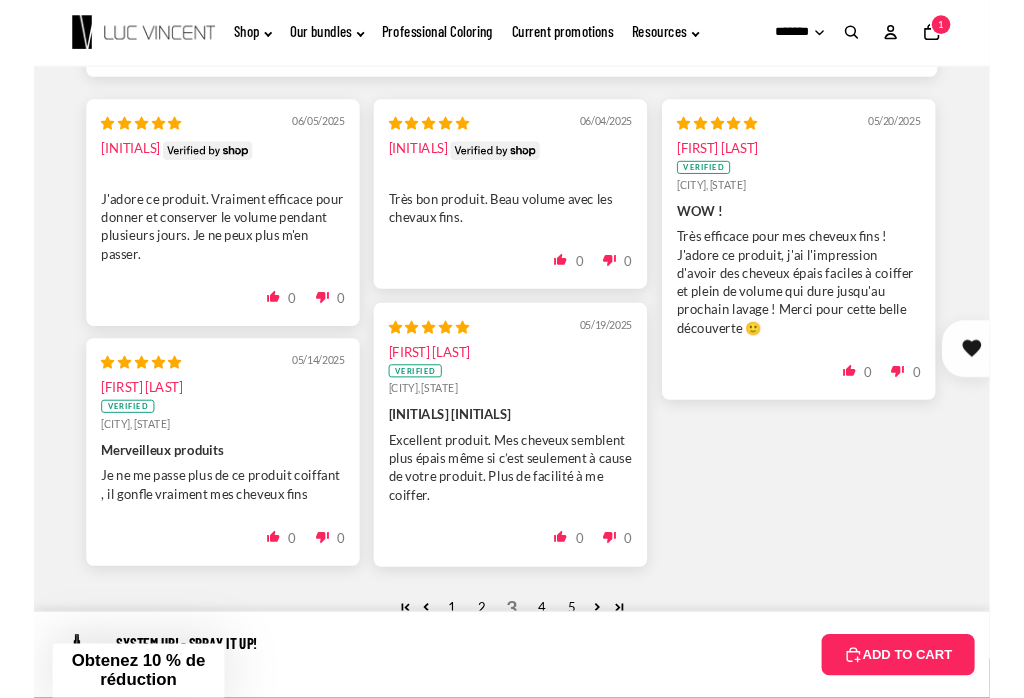 scroll, scrollTop: 5111, scrollLeft: 0, axis: vertical 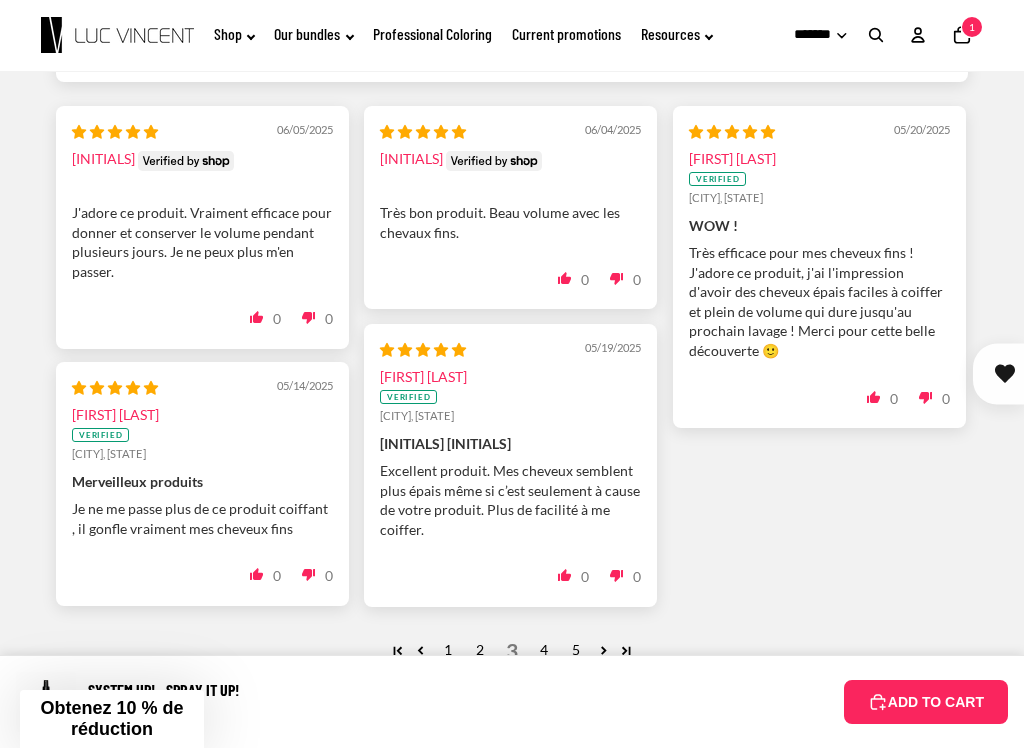 click on "Obtenez 10 % de réduction" at bounding box center [111, 718] 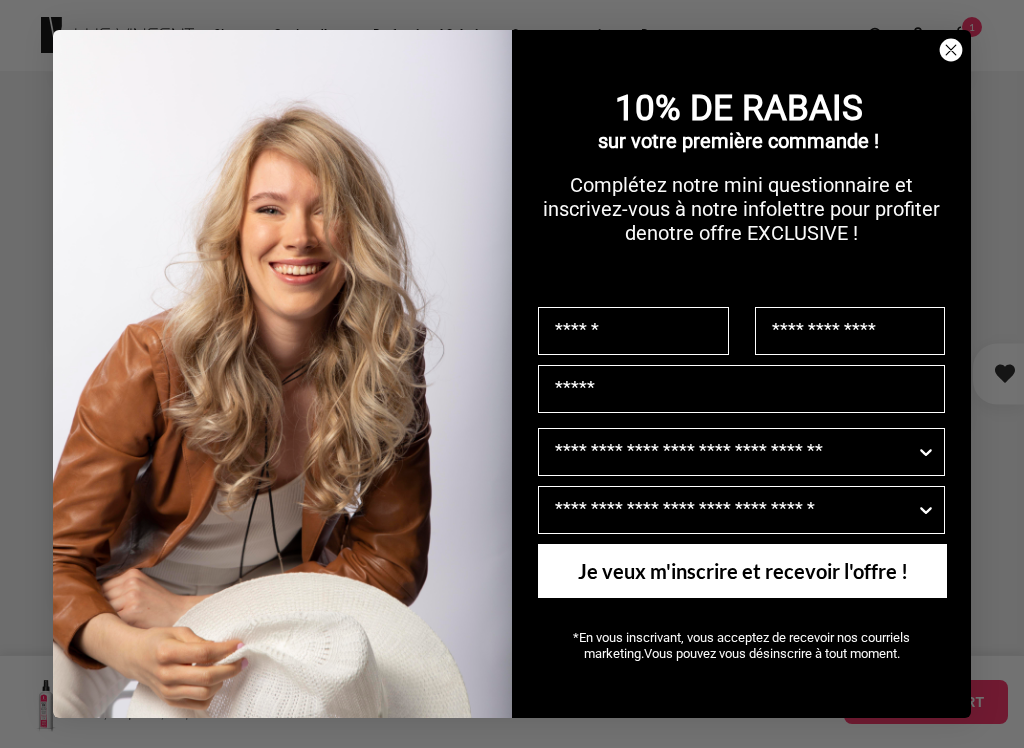 click at bounding box center (633, 331) 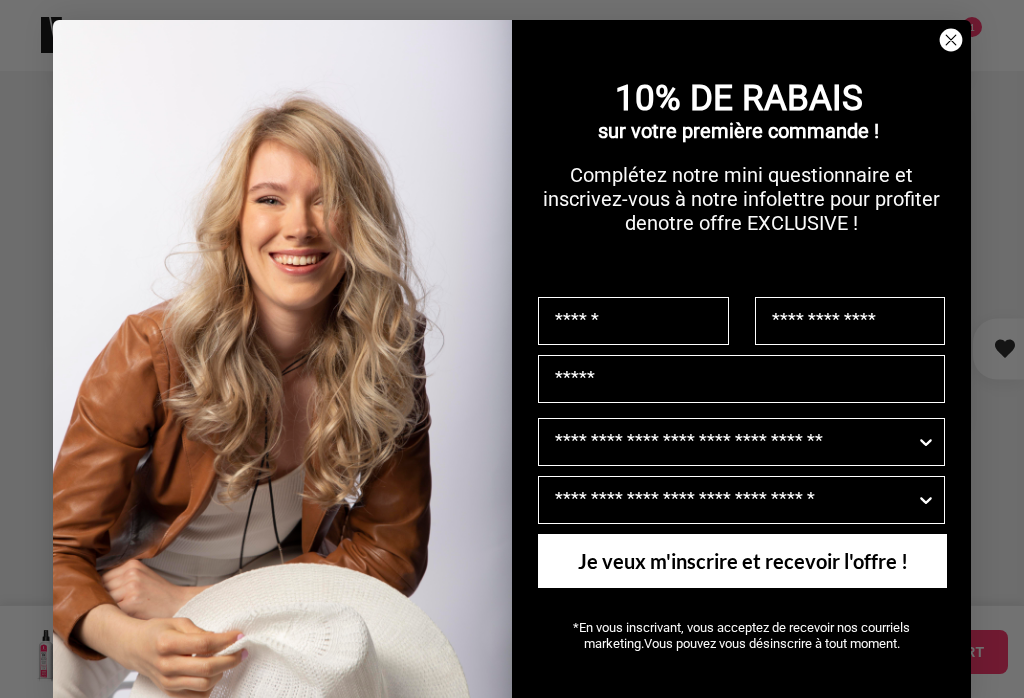 scroll, scrollTop: 5110, scrollLeft: 0, axis: vertical 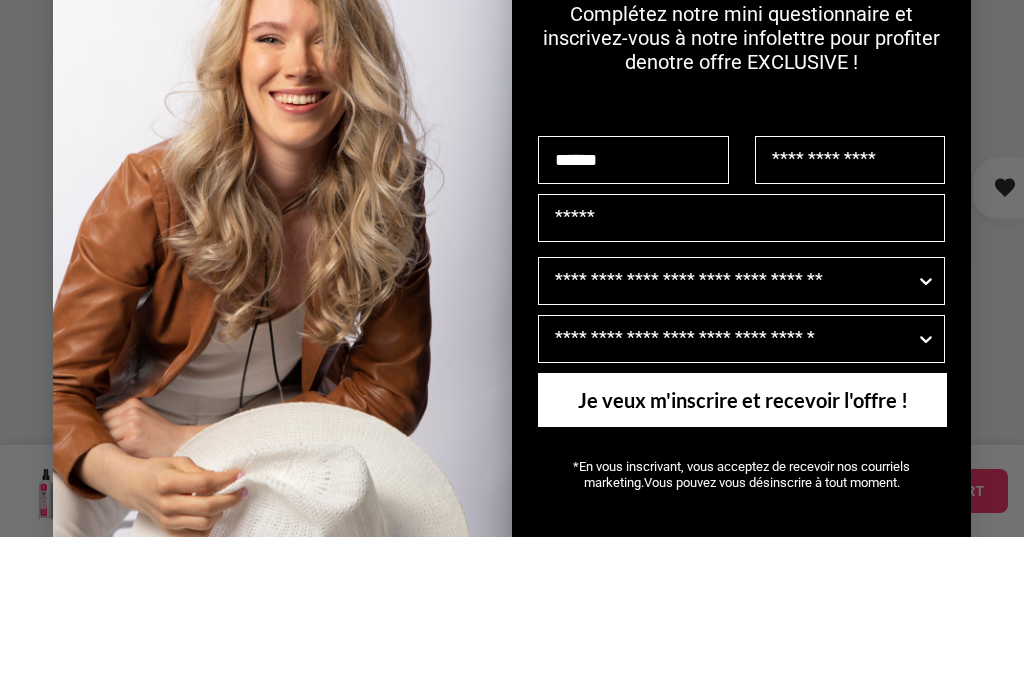 type on "******" 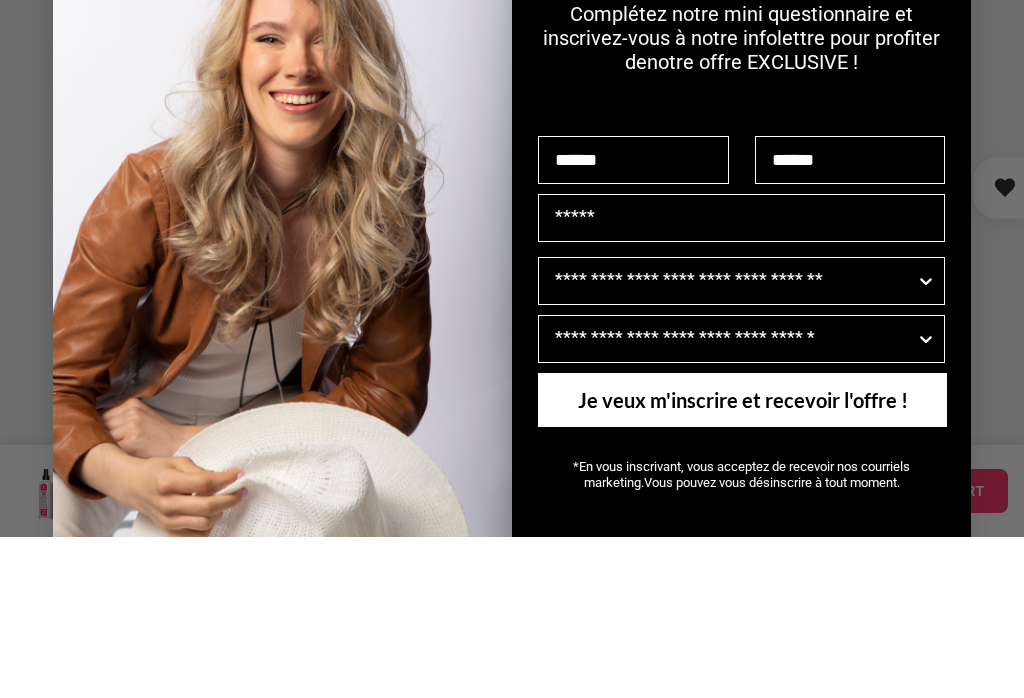 type on "******" 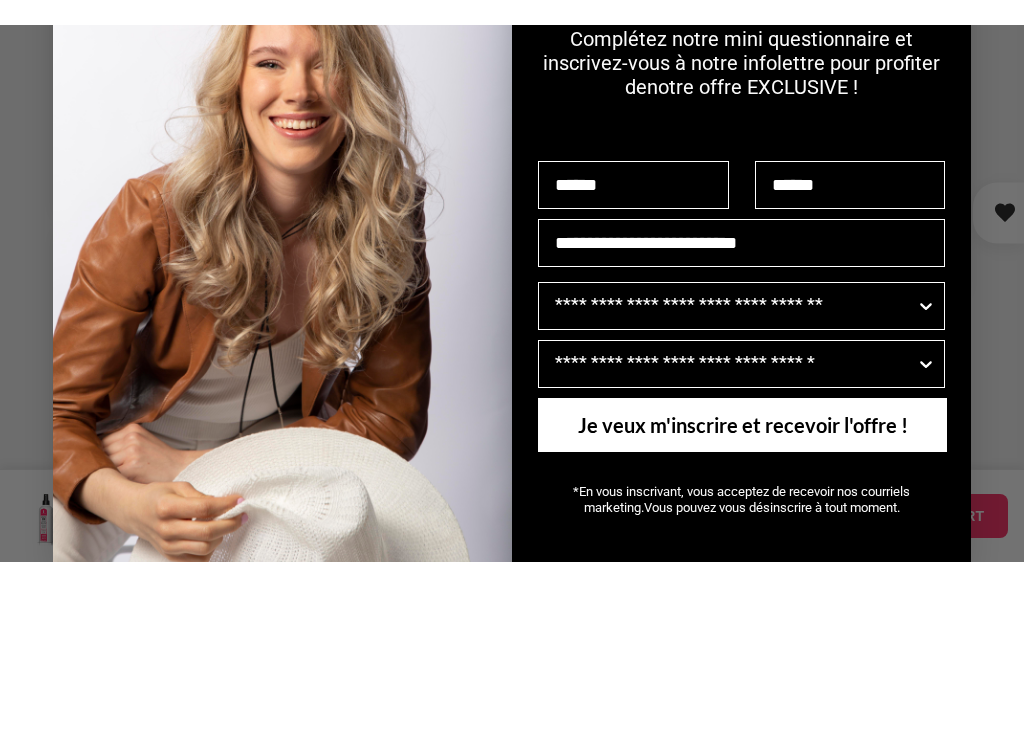 scroll, scrollTop: 5272, scrollLeft: 0, axis: vertical 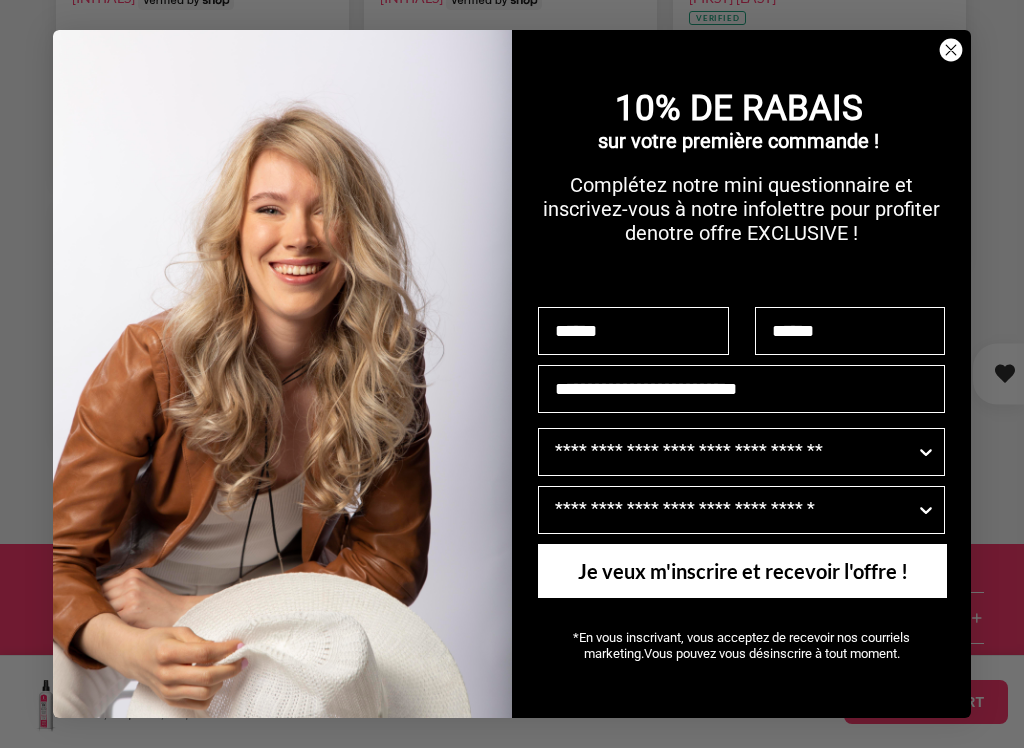 type on "**********" 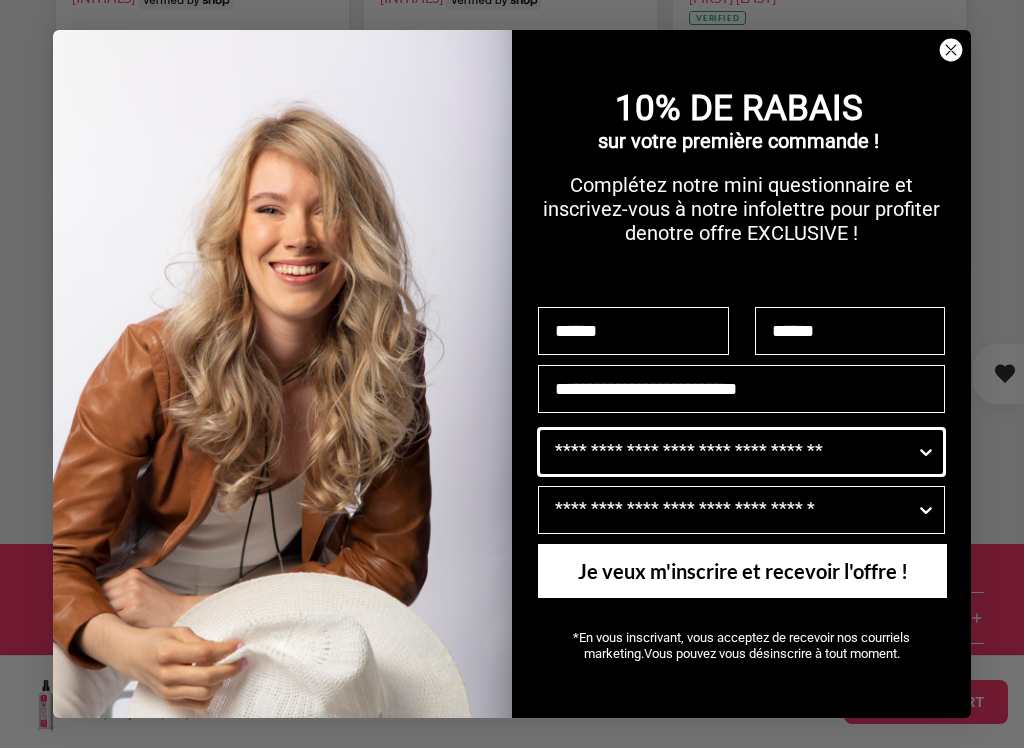 click 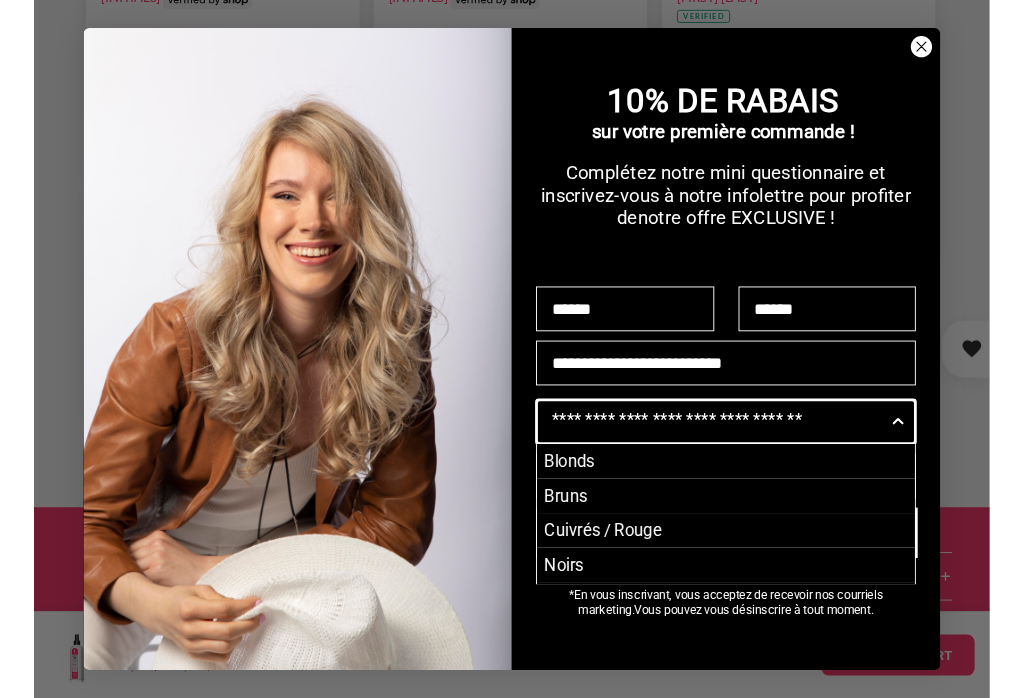 scroll, scrollTop: 5271, scrollLeft: 0, axis: vertical 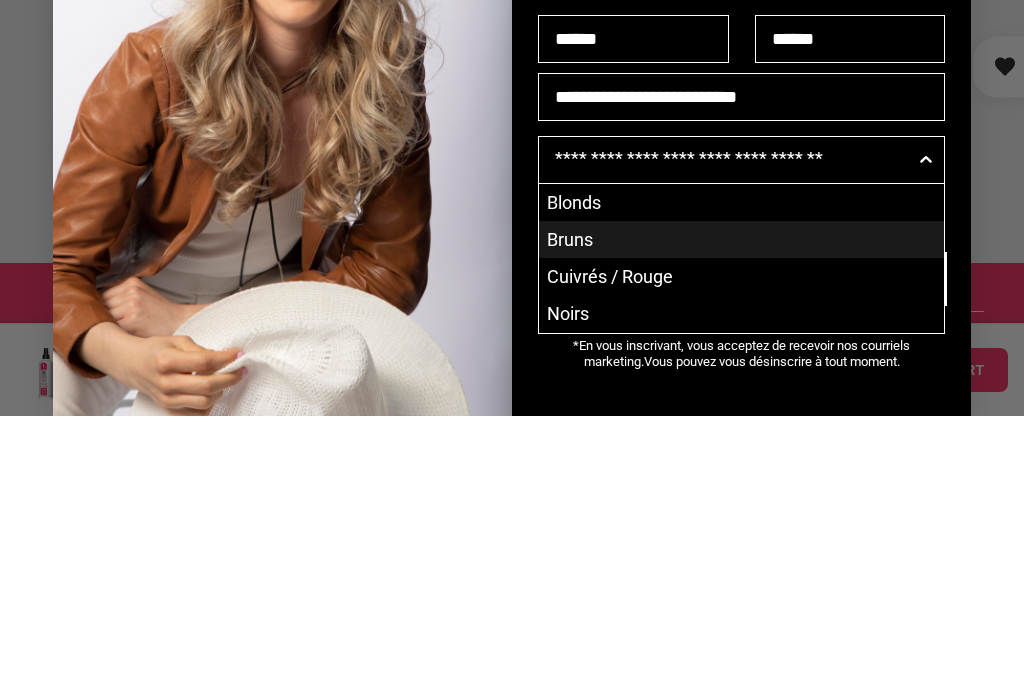 click on "Bruns" at bounding box center [741, 521] 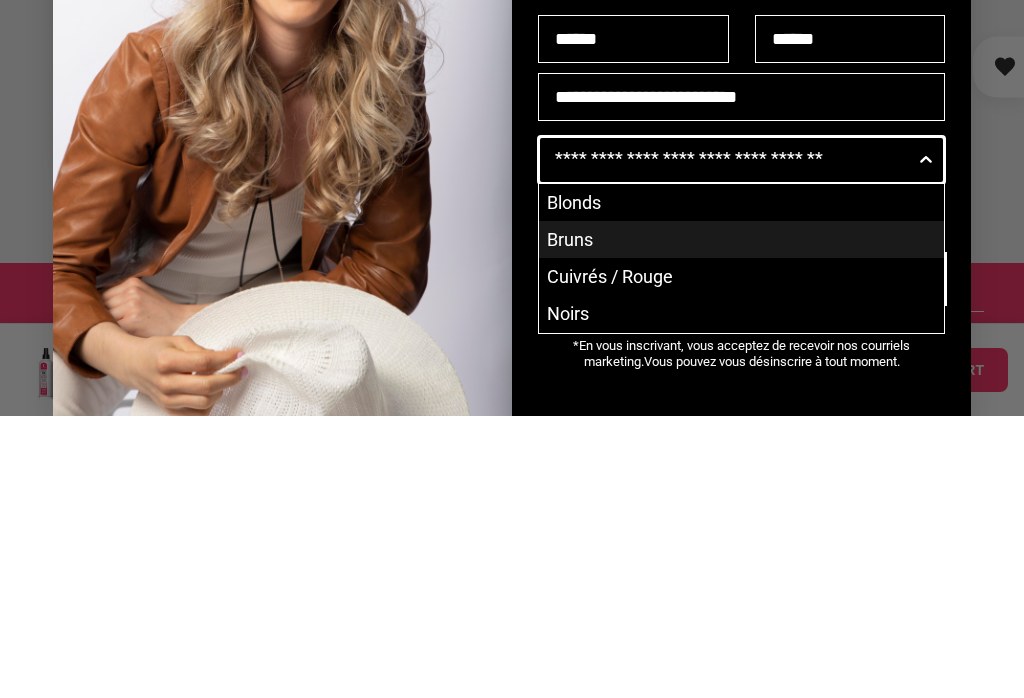type on "*****" 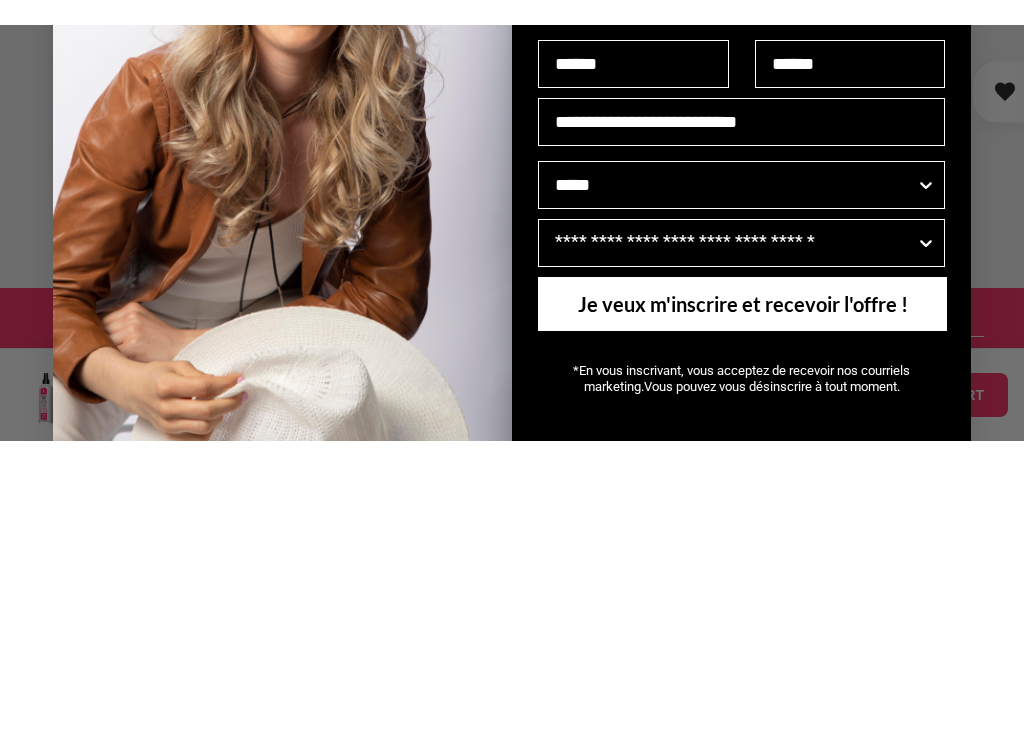 scroll, scrollTop: 5554, scrollLeft: 0, axis: vertical 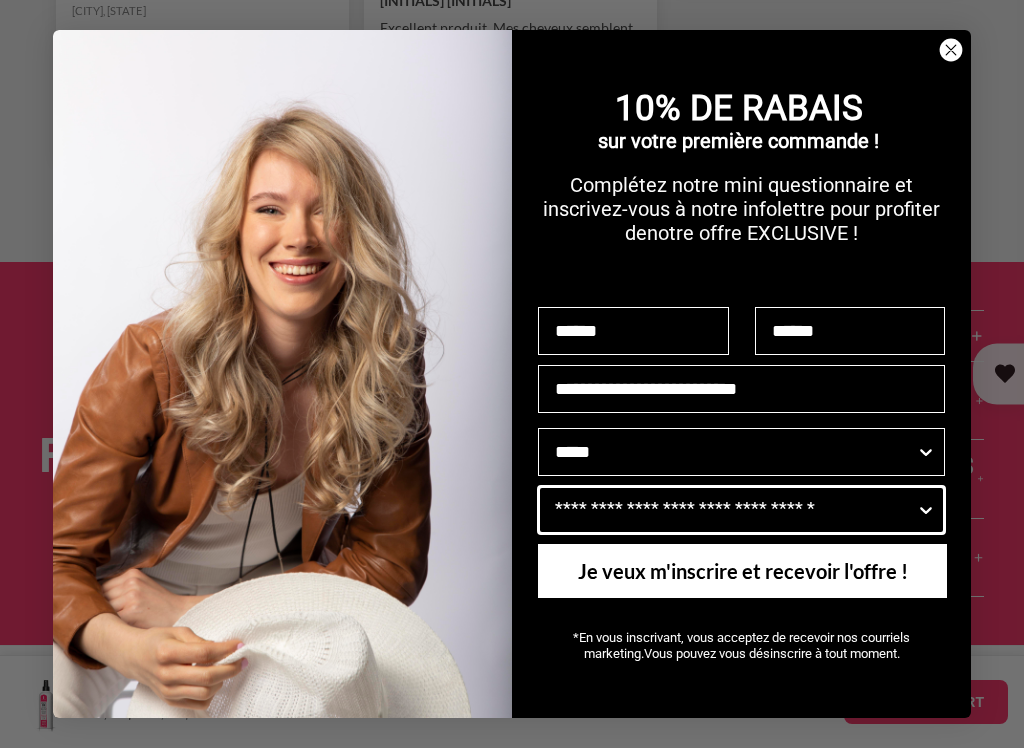 click at bounding box center [926, 510] 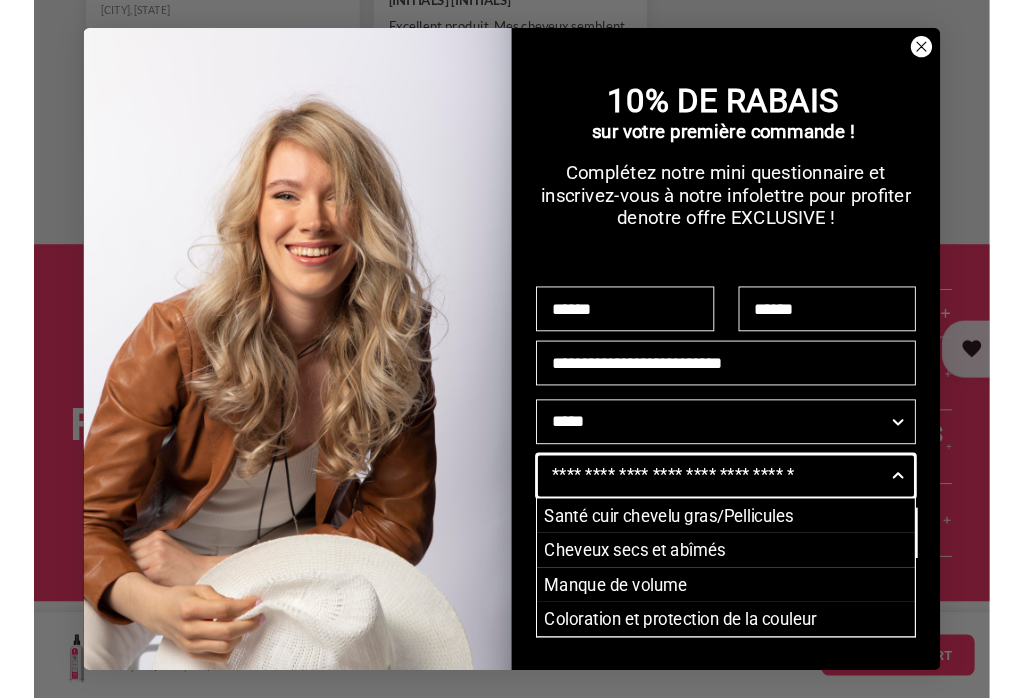 scroll, scrollTop: 5553, scrollLeft: 0, axis: vertical 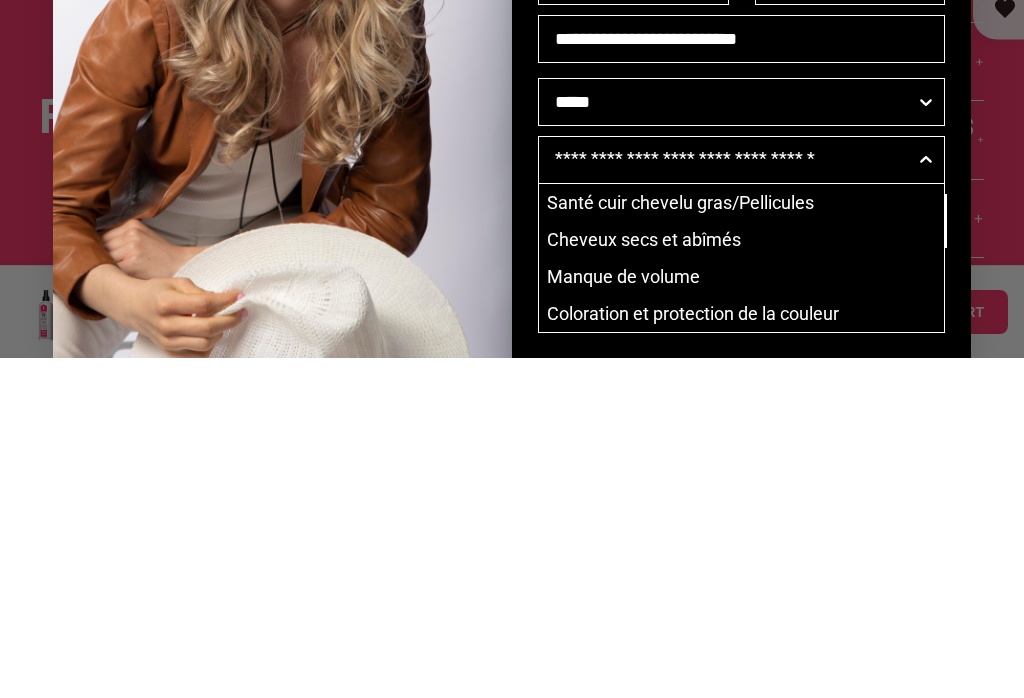 click on "Manque de volume" at bounding box center [741, 616] 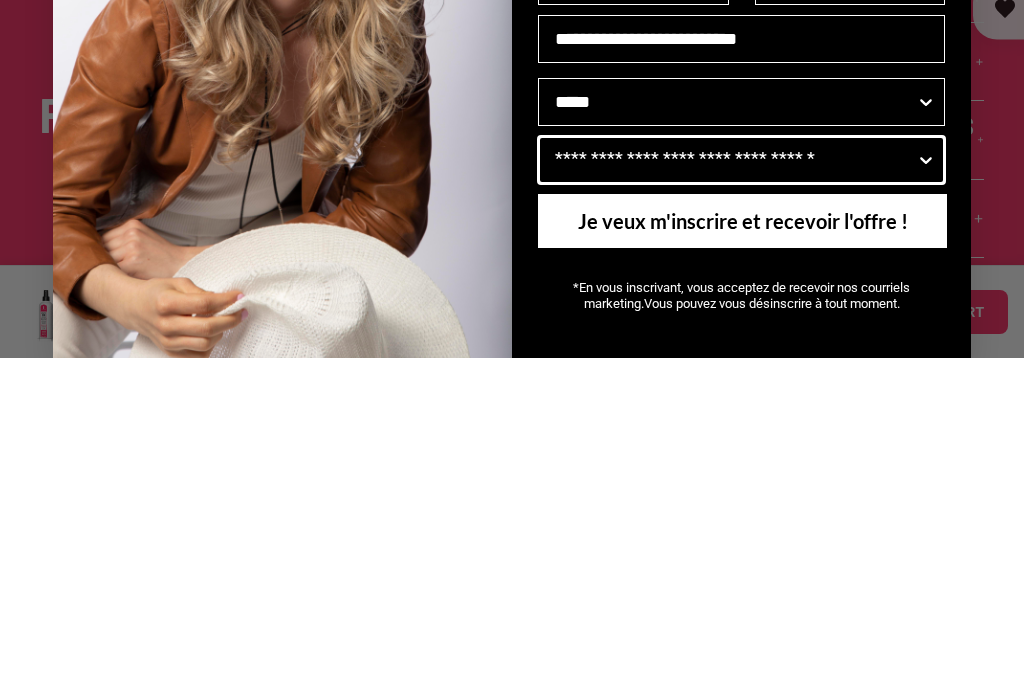 type on "**********" 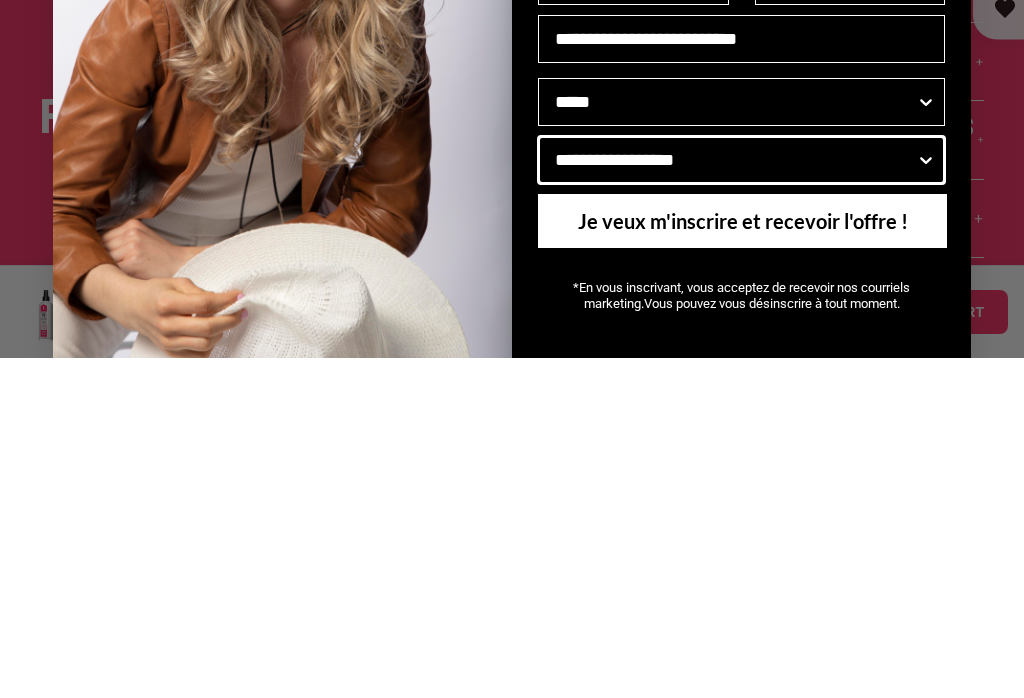 scroll, scrollTop: 0, scrollLeft: 0, axis: both 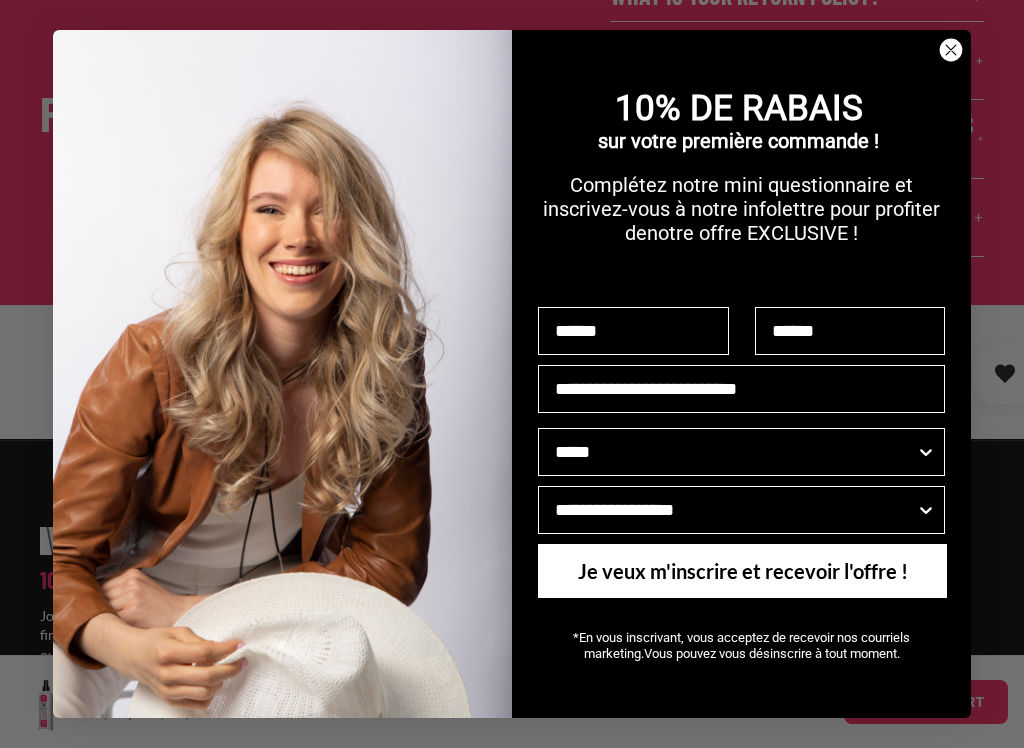 click on "Je veux m'inscrire et recevoir l'offre !" at bounding box center (742, 571) 